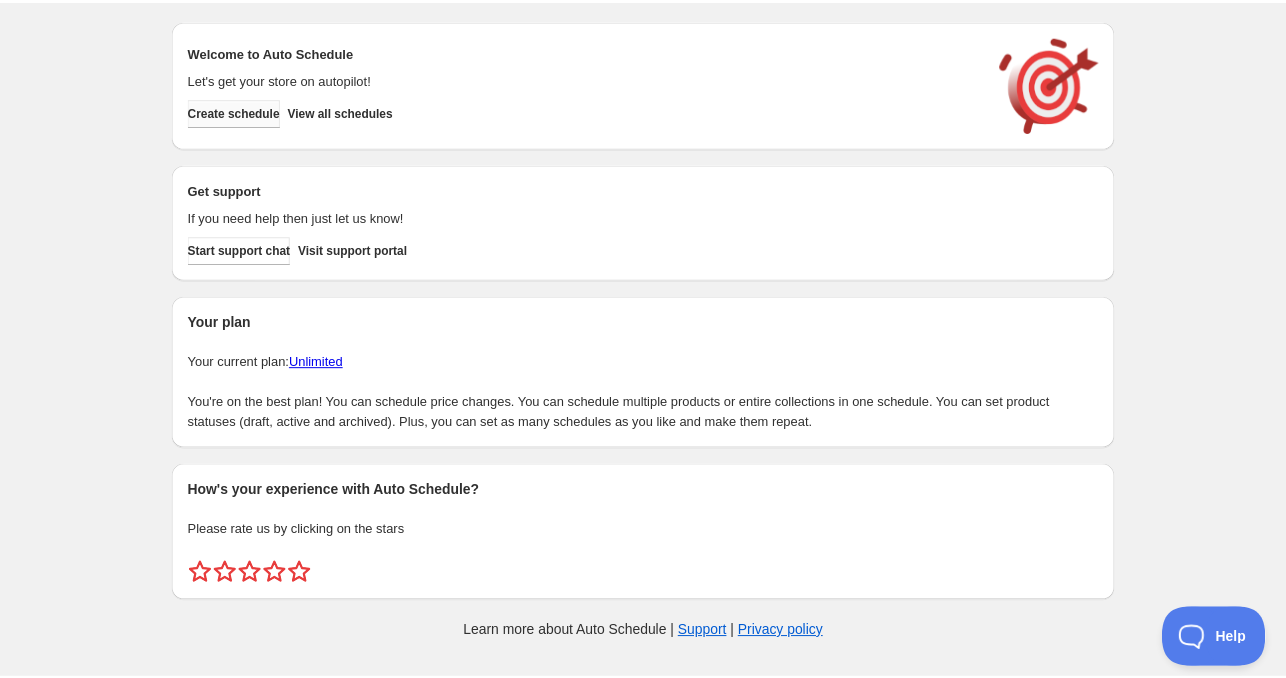 scroll, scrollTop: 0, scrollLeft: 0, axis: both 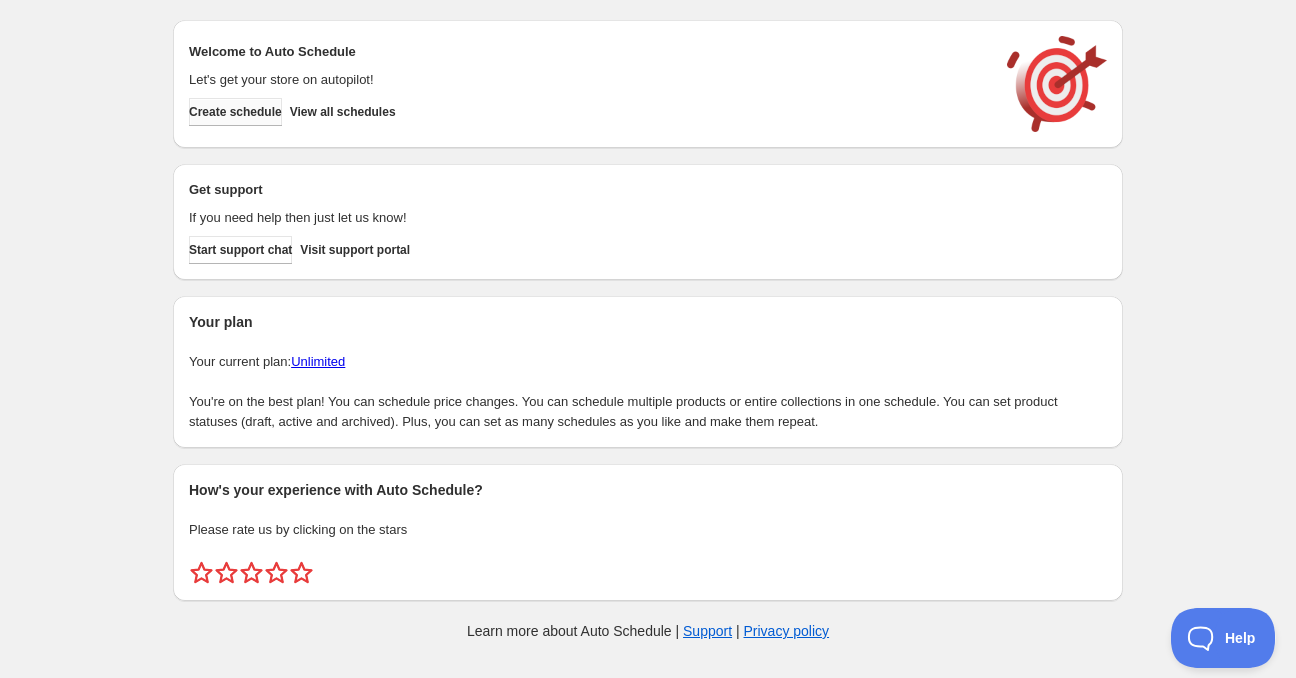 click on "Create schedule" at bounding box center [235, 112] 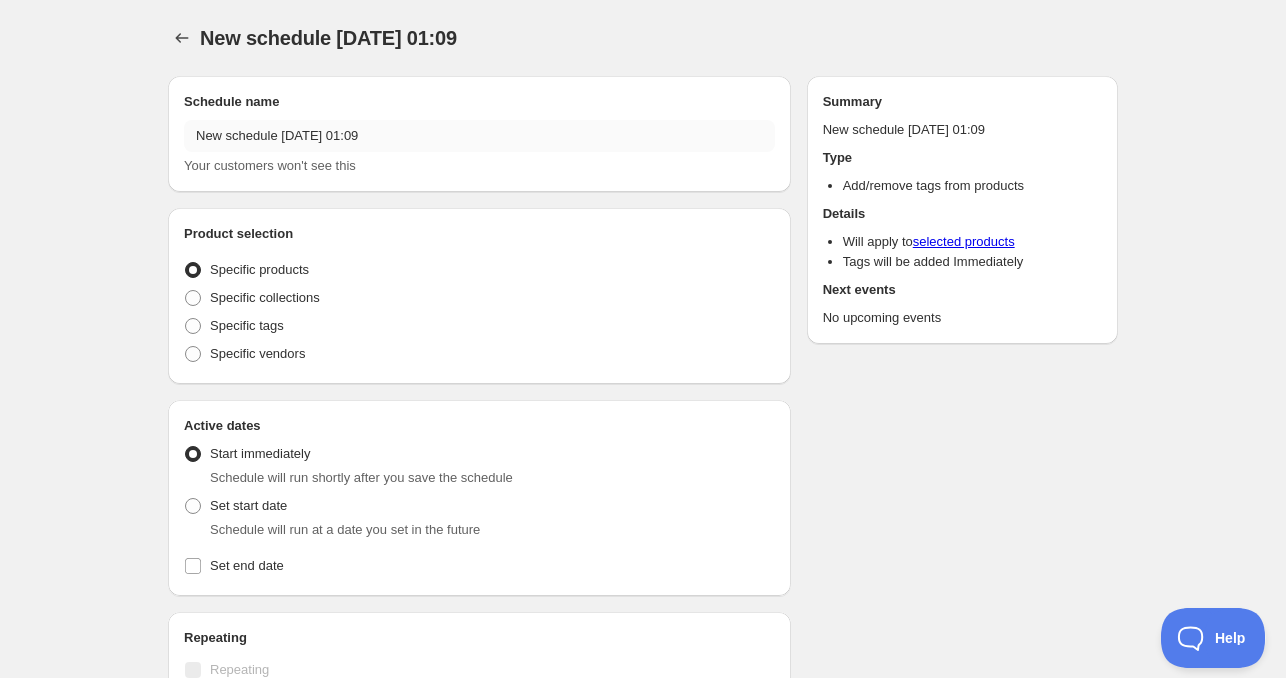 radio on "true" 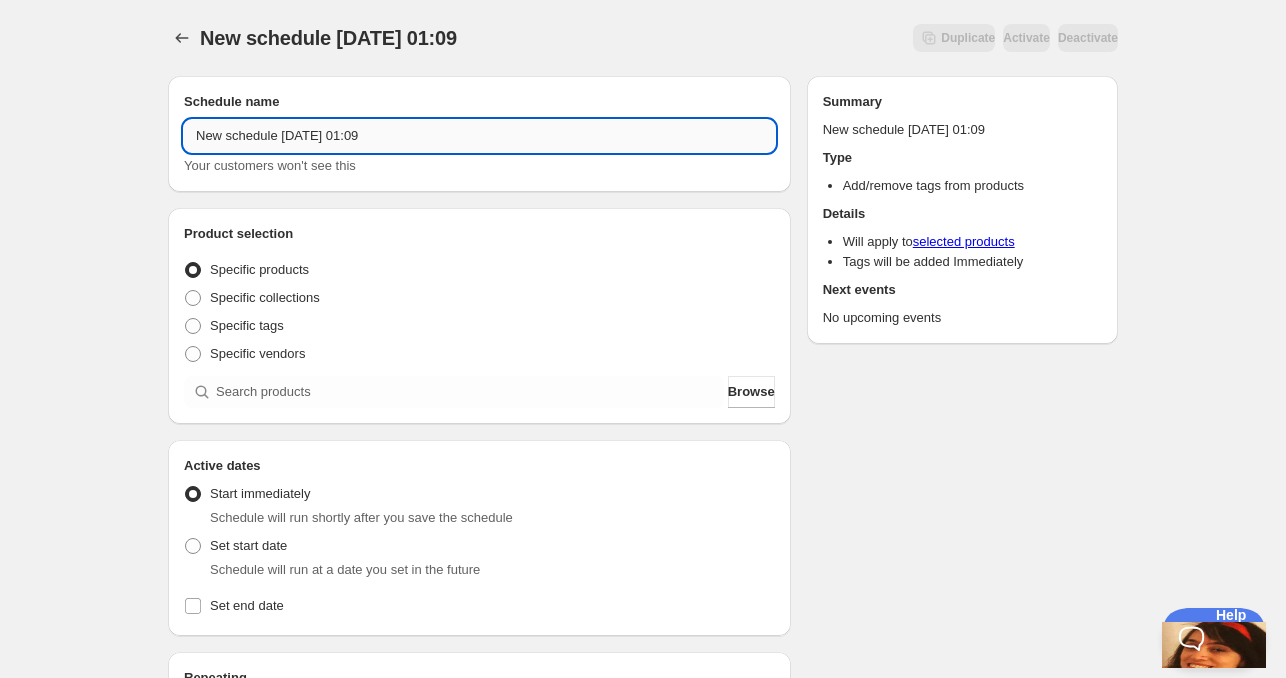 click on "New schedule Jul 21 2025 01:09" at bounding box center [479, 136] 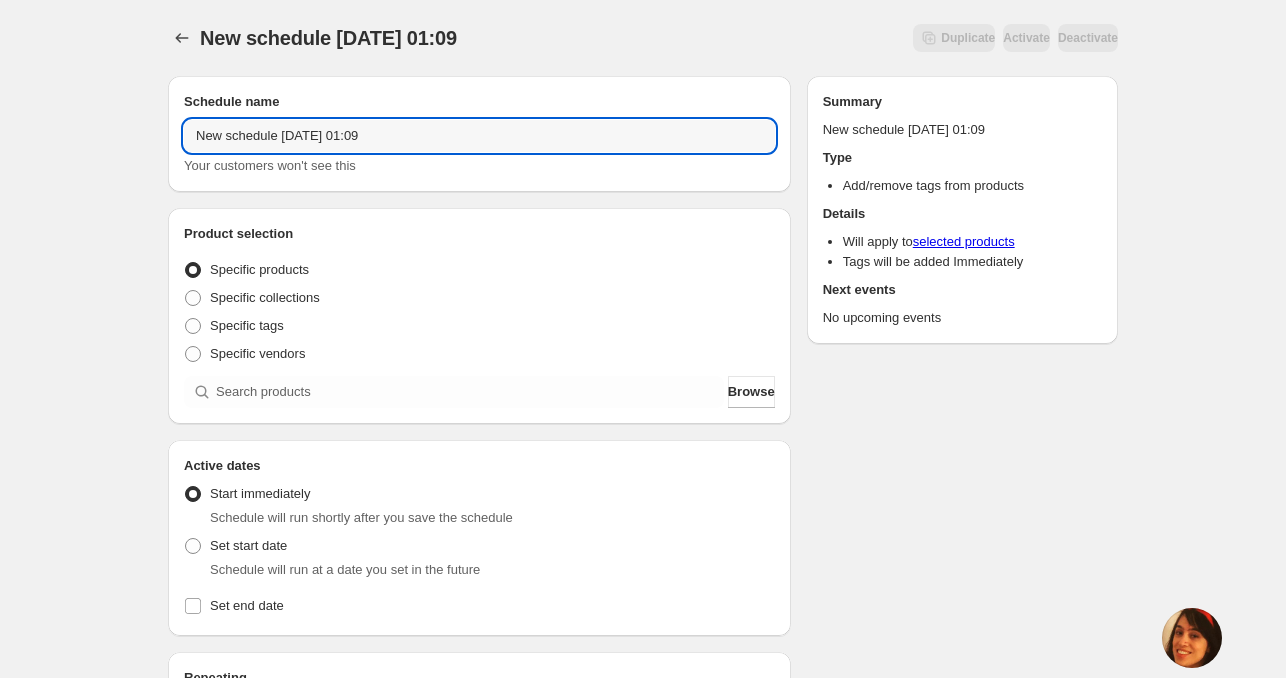 drag, startPoint x: 272, startPoint y: 139, endPoint x: 95, endPoint y: 139, distance: 177 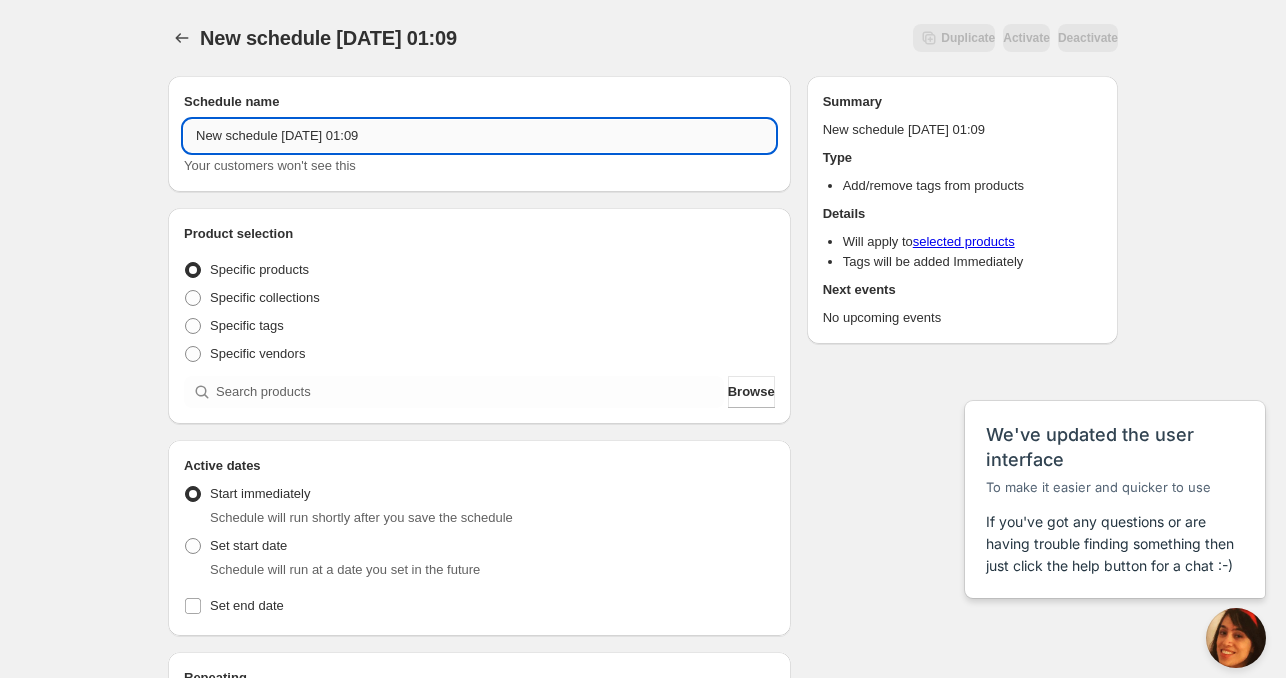 scroll, scrollTop: 0, scrollLeft: 0, axis: both 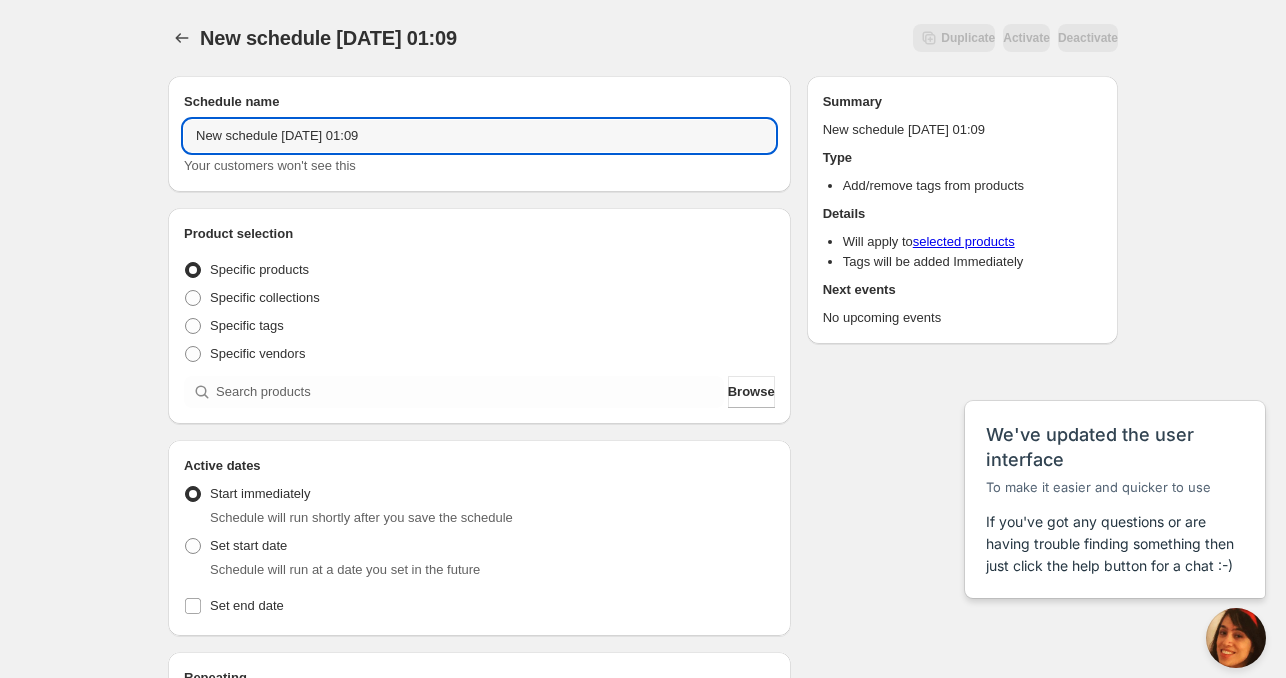 drag, startPoint x: 275, startPoint y: 139, endPoint x: 57, endPoint y: 139, distance: 218 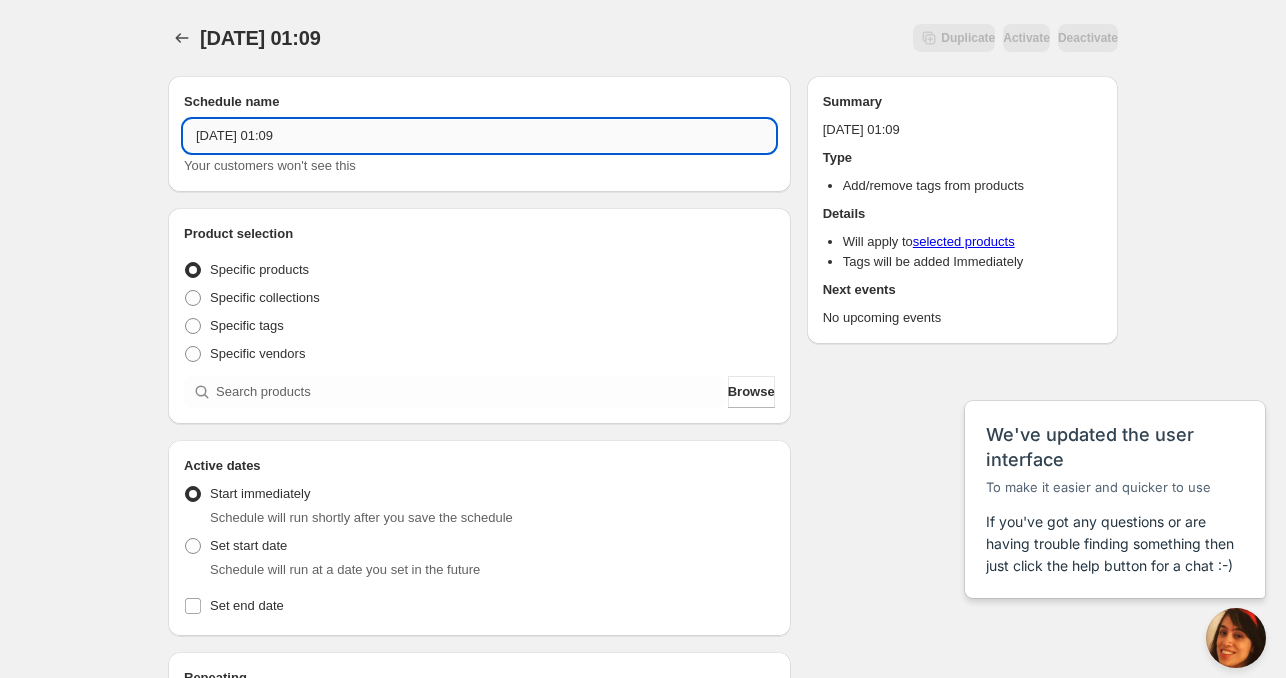 drag, startPoint x: 302, startPoint y: 138, endPoint x: 419, endPoint y: 140, distance: 117.01709 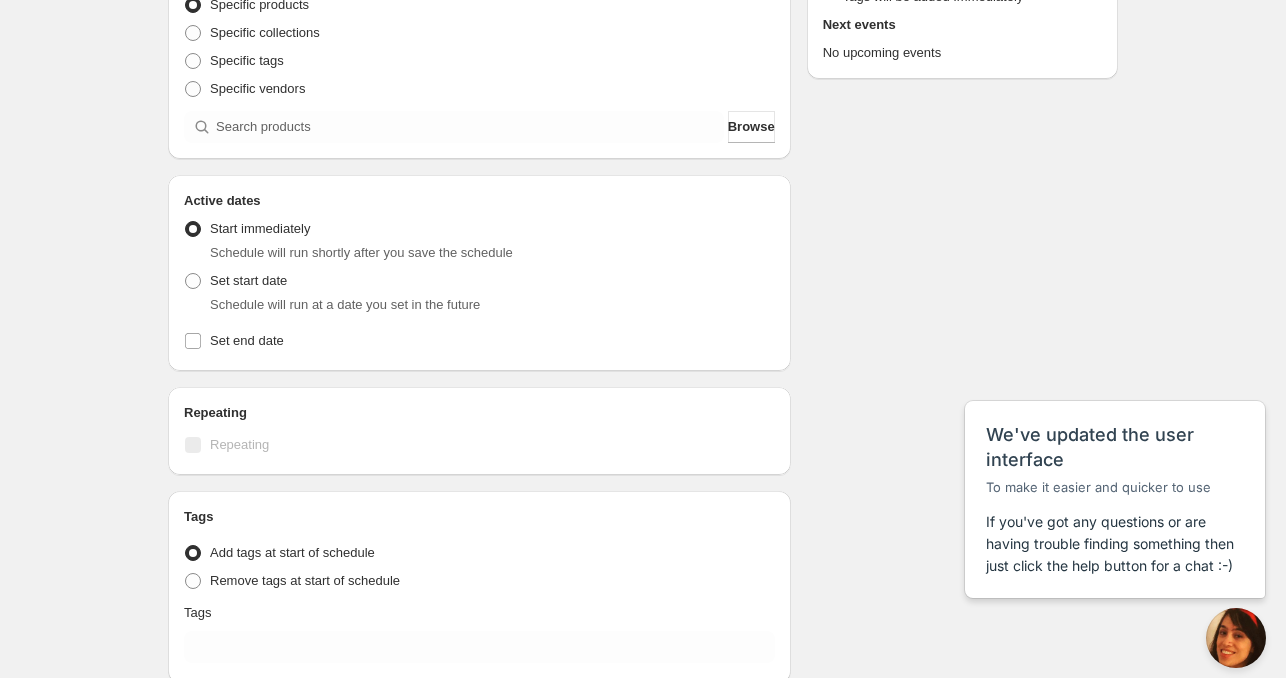 scroll, scrollTop: 300, scrollLeft: 0, axis: vertical 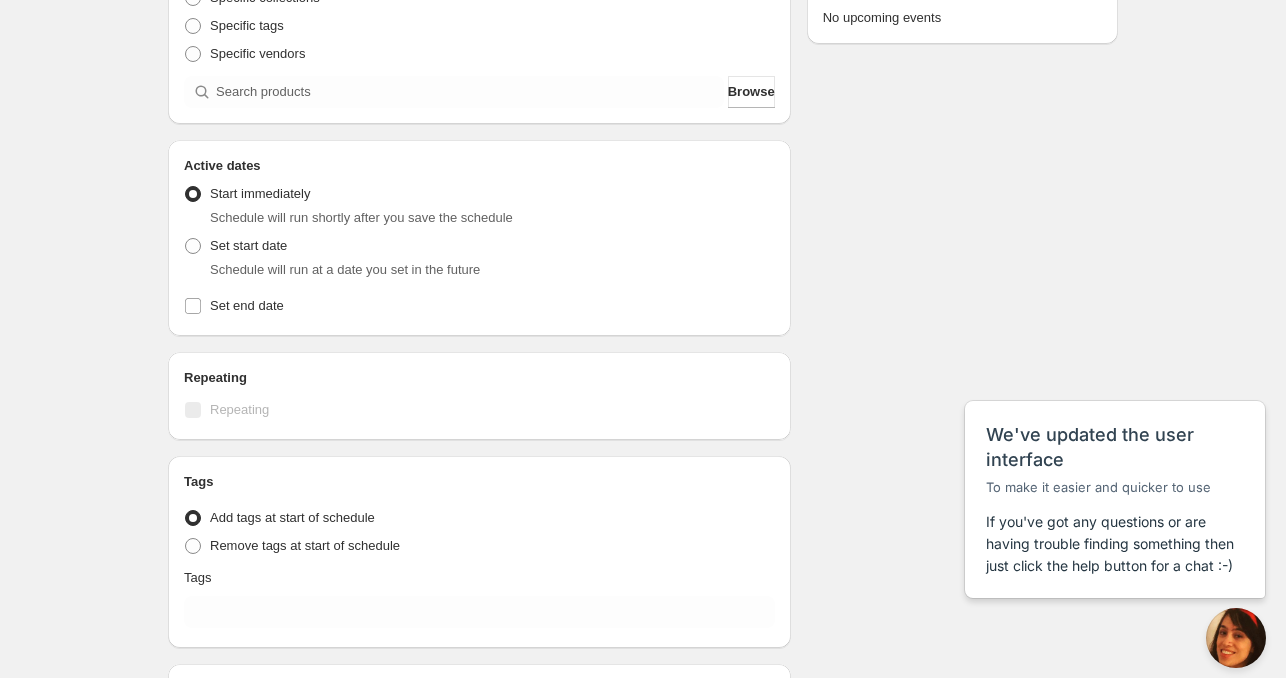 type on "Mon Jul 21 2025 4am" 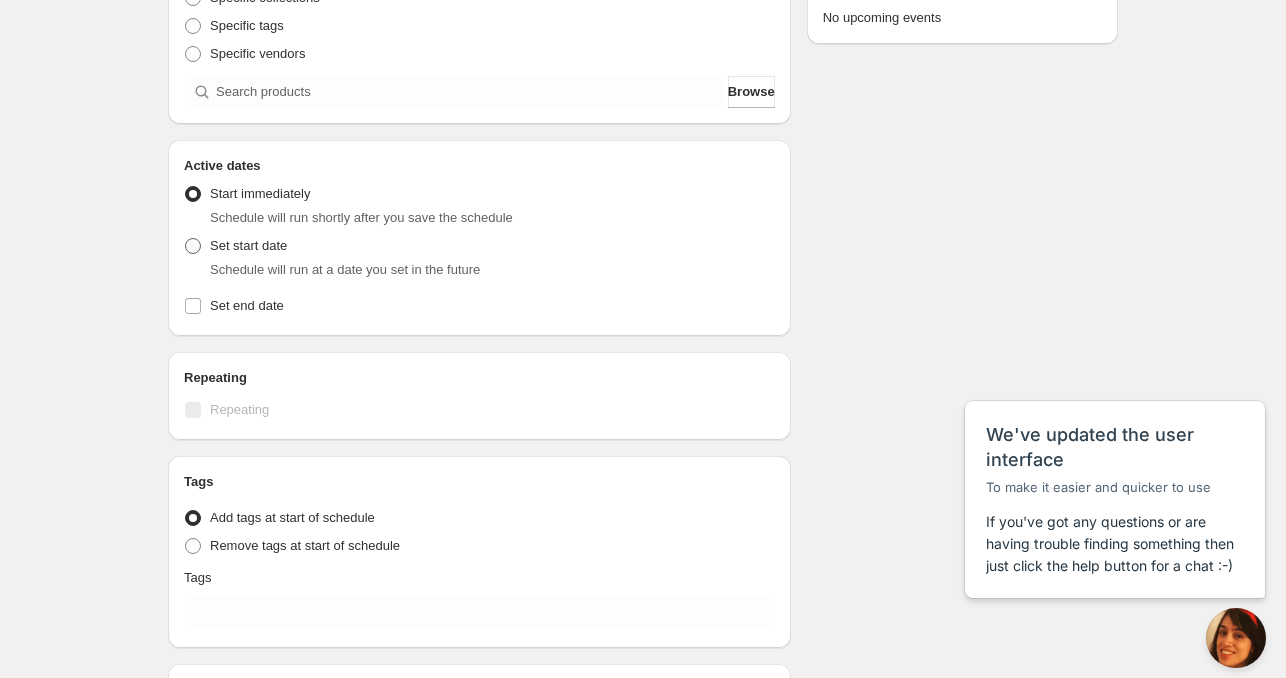 drag, startPoint x: 182, startPoint y: 247, endPoint x: 196, endPoint y: 259, distance: 18.439089 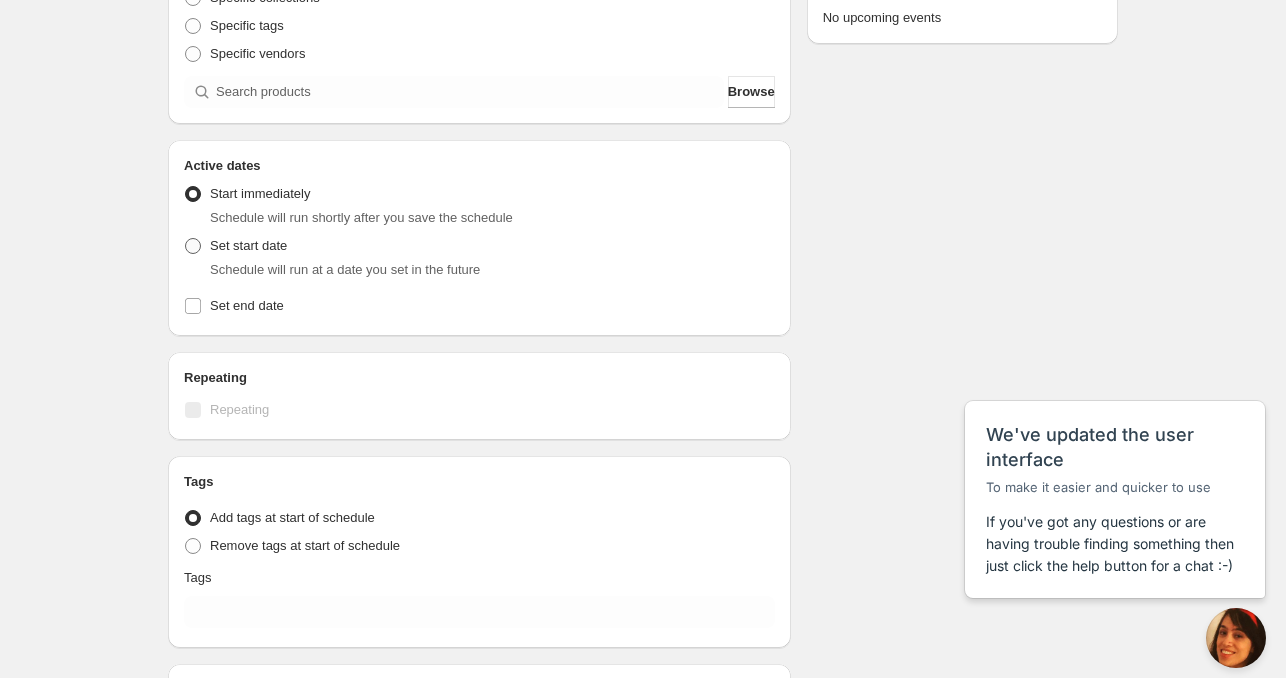 radio on "true" 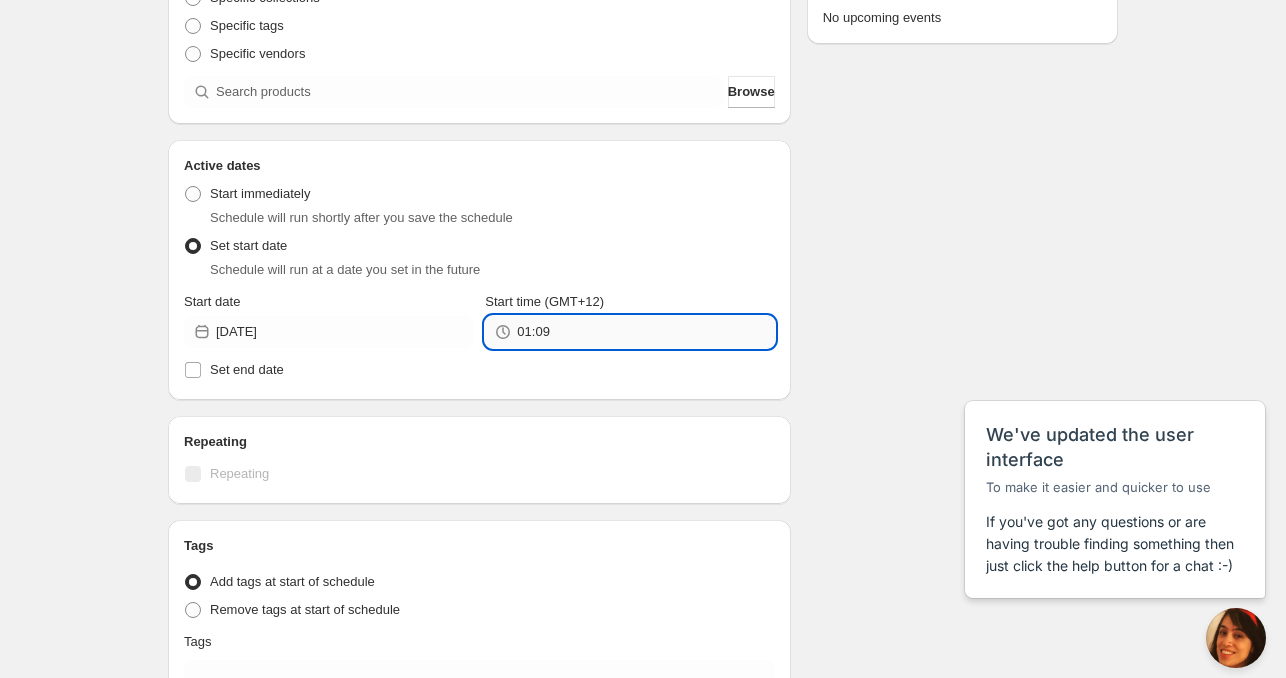 click on "01:09" at bounding box center (645, 332) 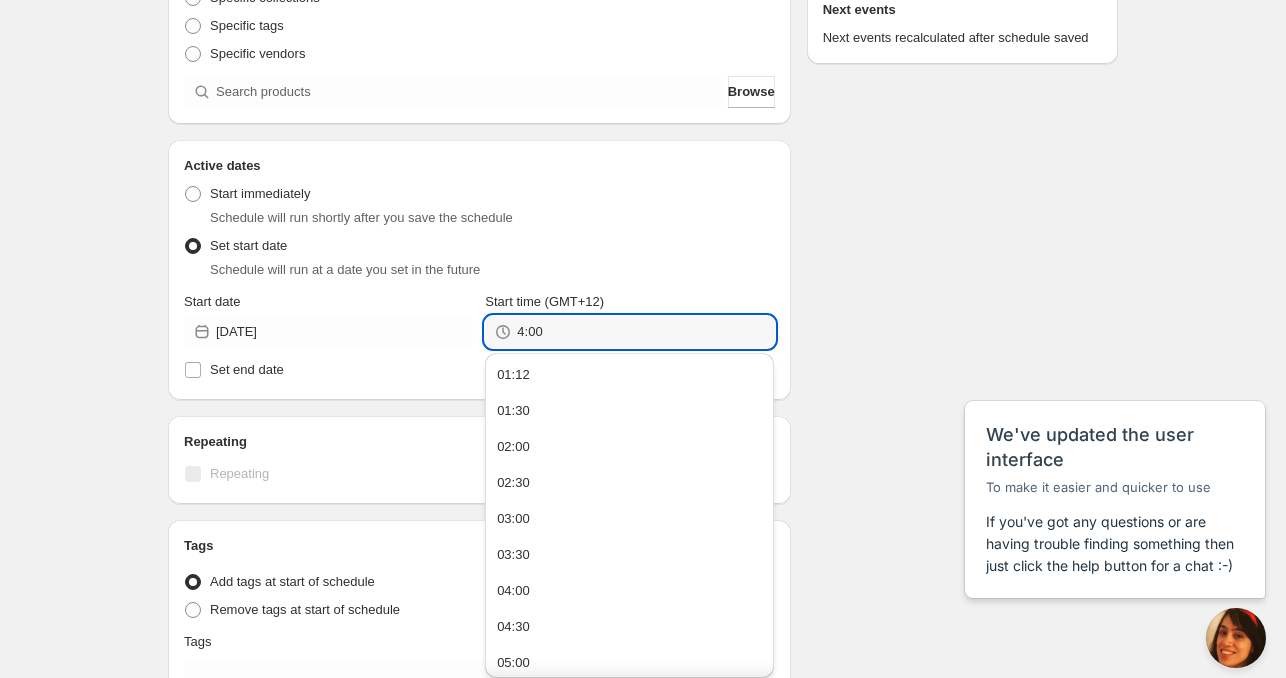 click on "Set start date Schedule will run at a date you set in the future" at bounding box center (479, 256) 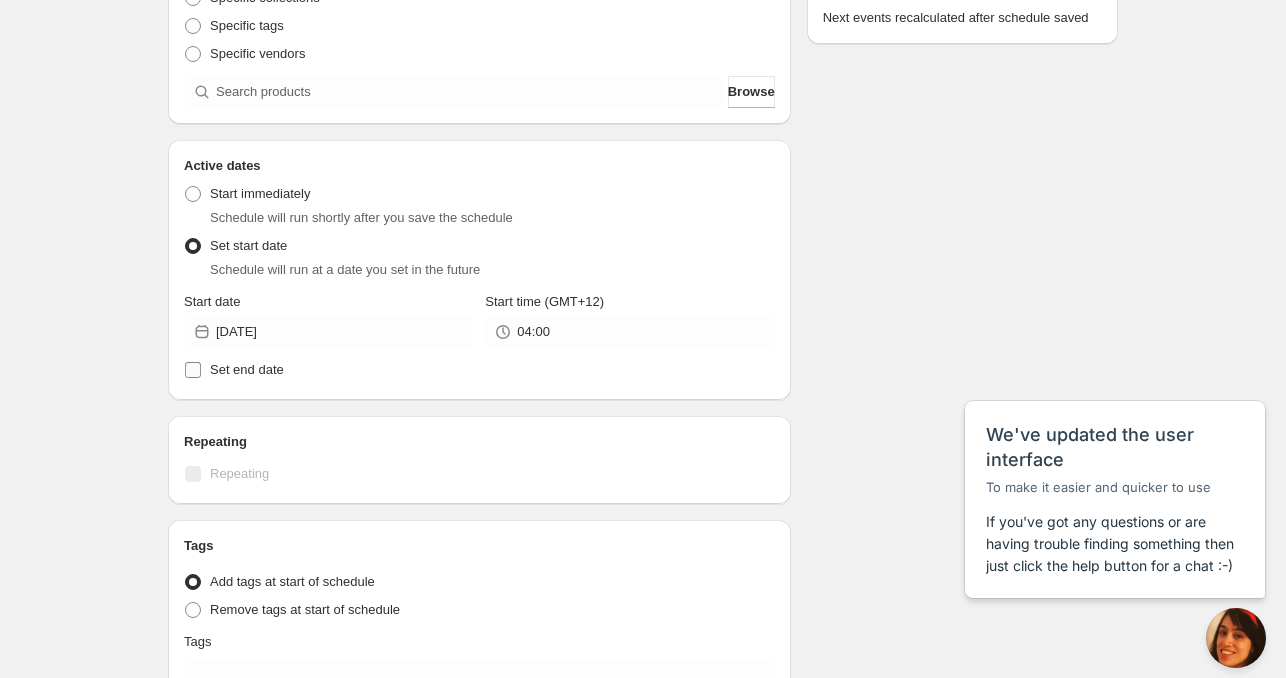 click on "Set end date" at bounding box center [247, 369] 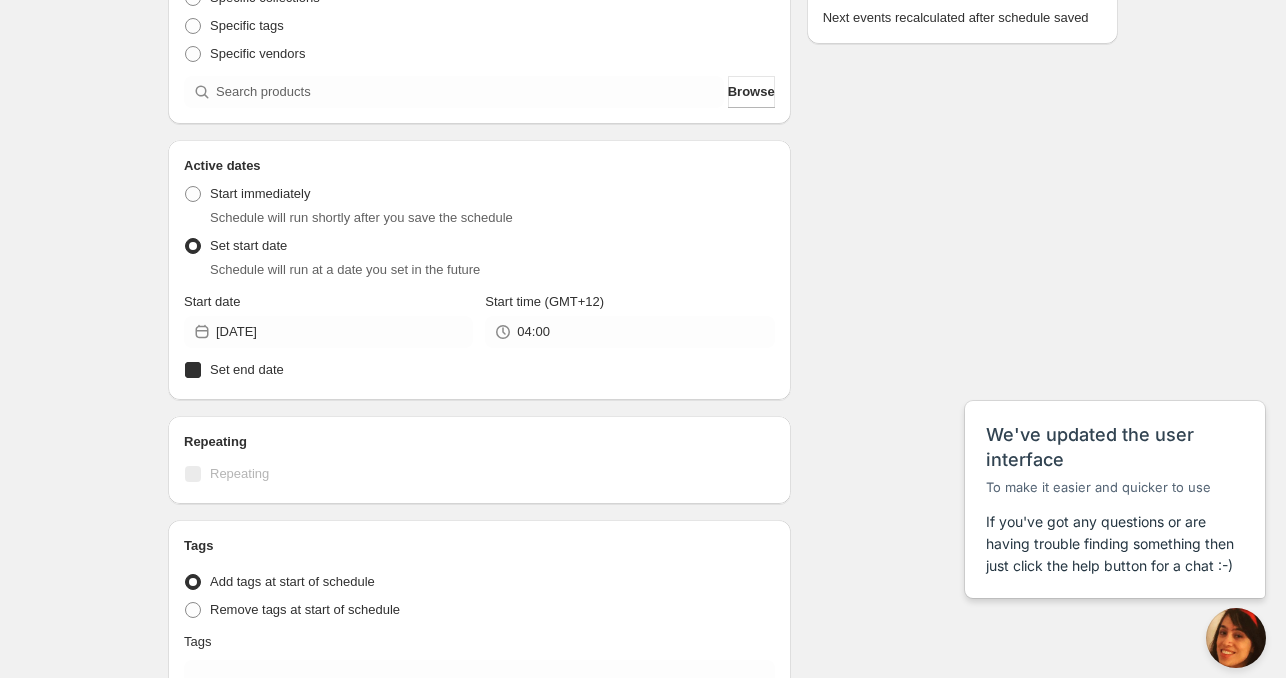 checkbox on "true" 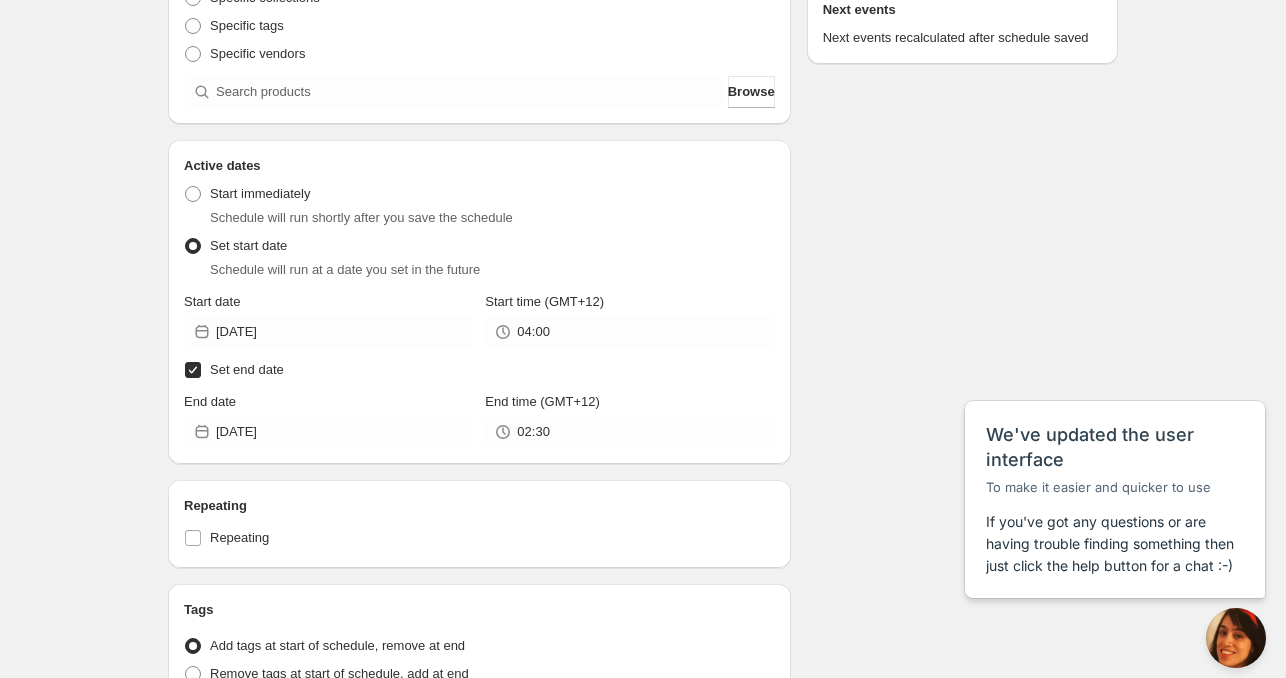 click on "End date" at bounding box center [328, 402] 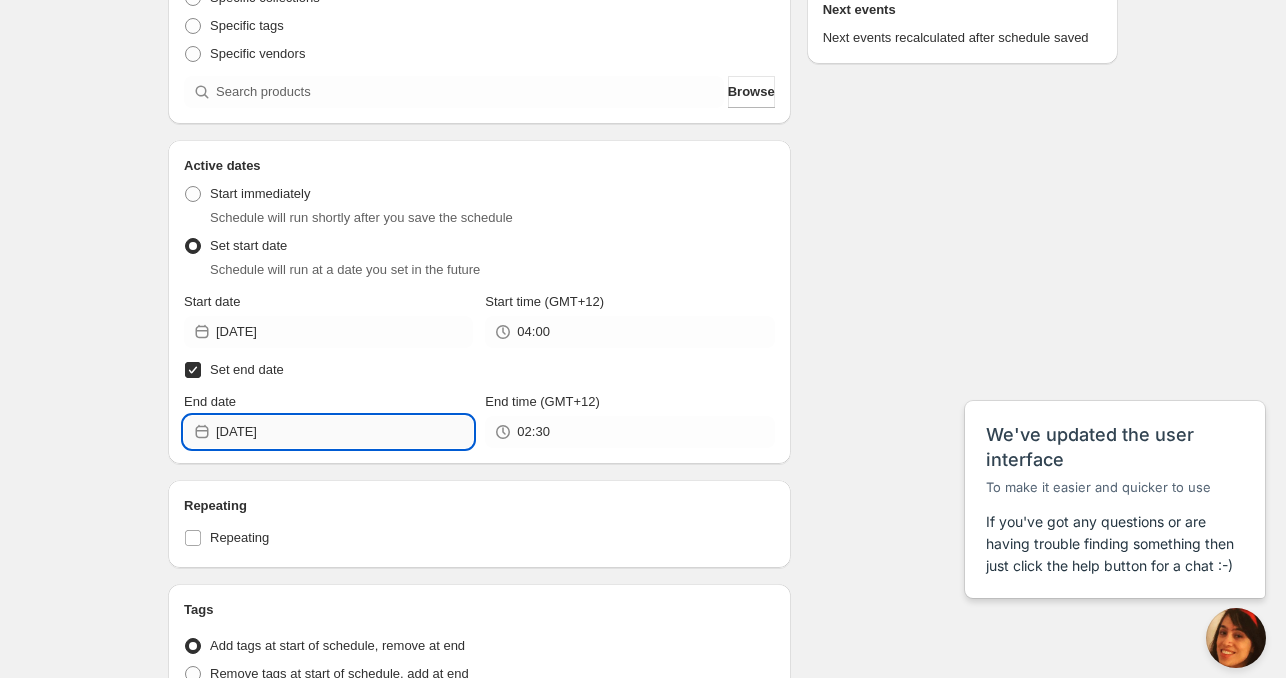 click on "2025-07-22" at bounding box center (344, 432) 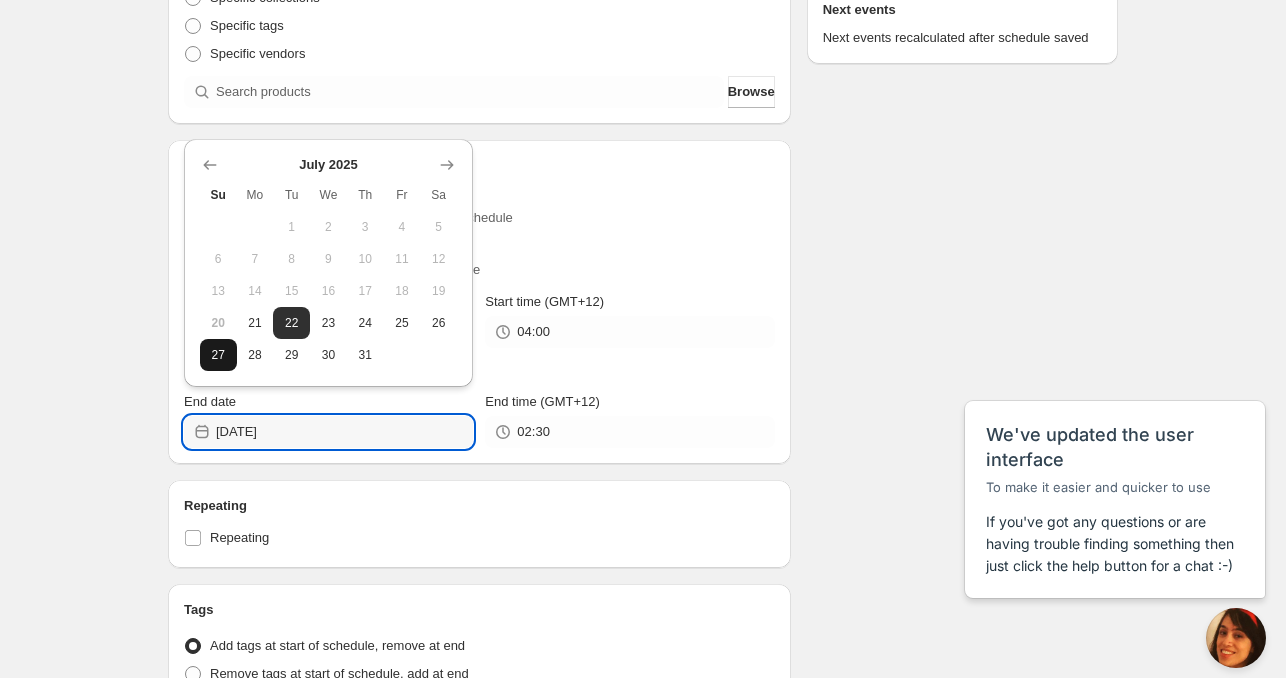 click on "27" at bounding box center [218, 355] 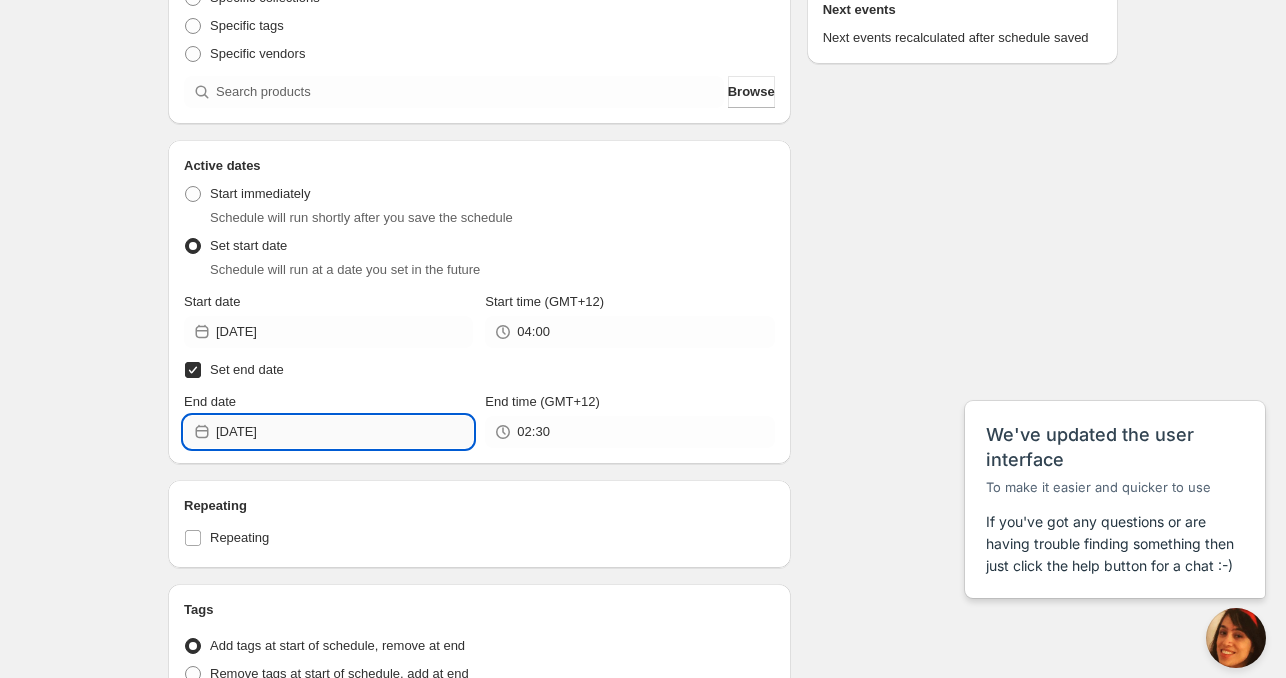 click on "2025-07-27" at bounding box center [344, 432] 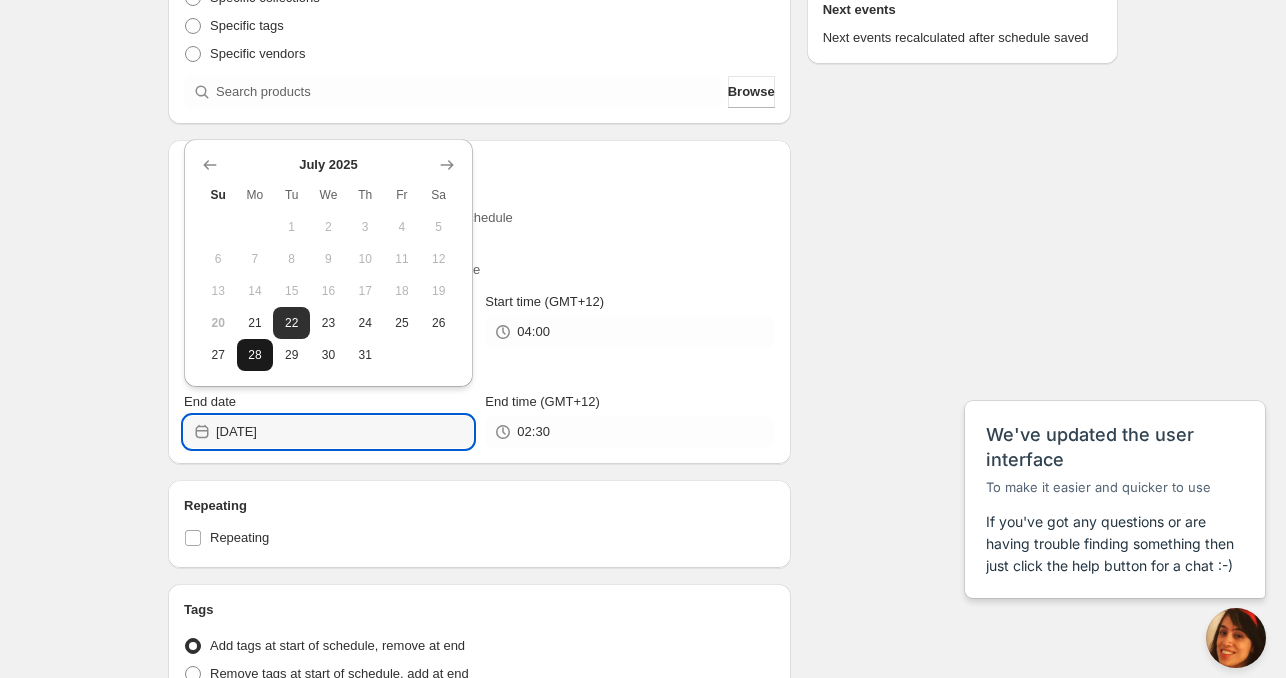 click on "28" at bounding box center (255, 355) 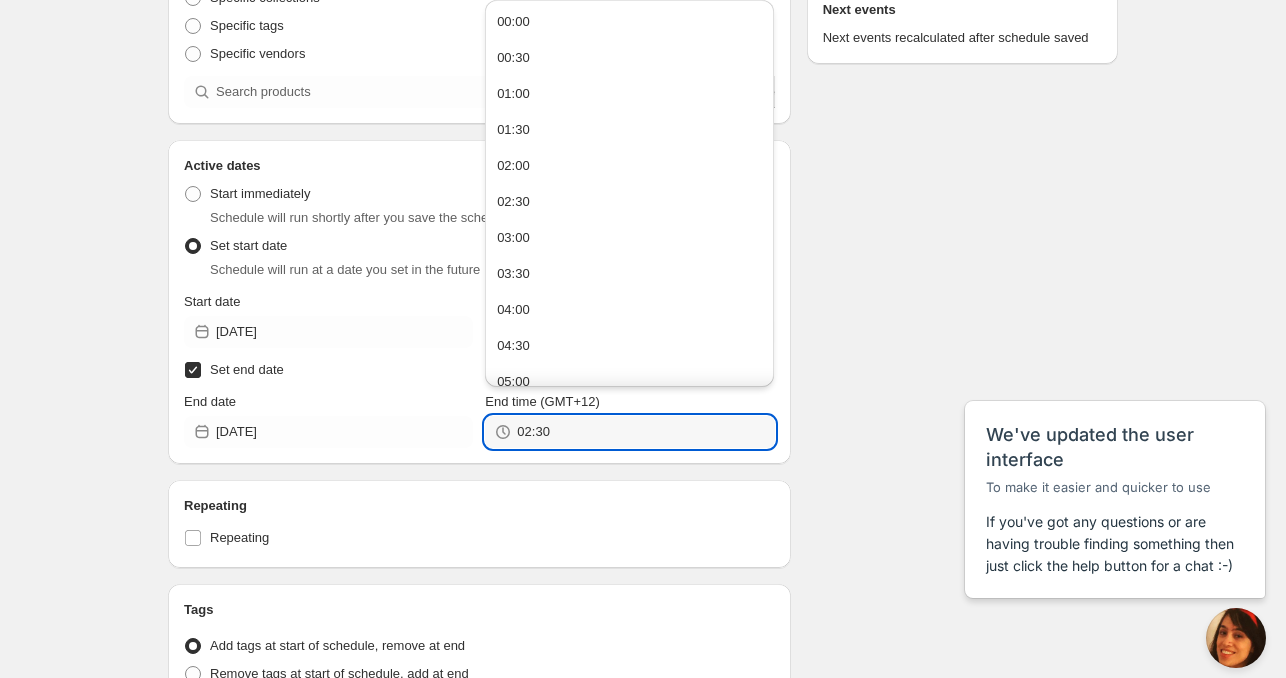 drag, startPoint x: 561, startPoint y: 435, endPoint x: 480, endPoint y: 435, distance: 81 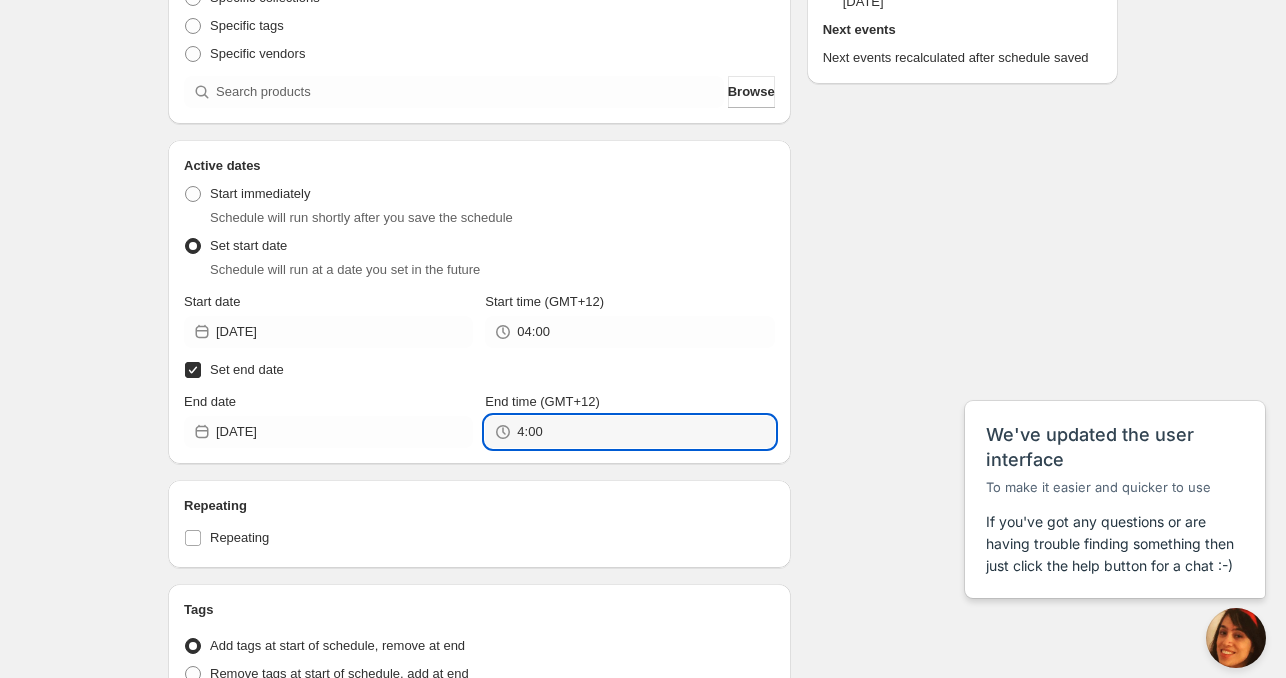 click on "Repeating Repeating" at bounding box center [479, 524] 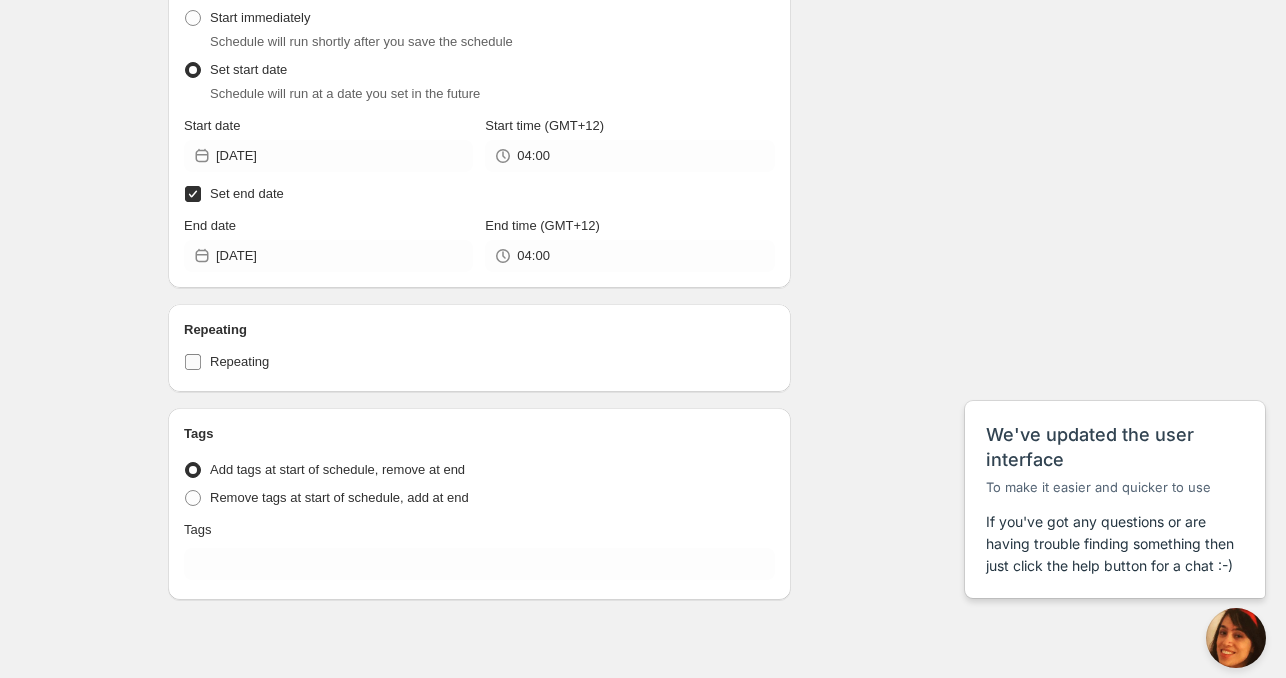 scroll, scrollTop: 659, scrollLeft: 0, axis: vertical 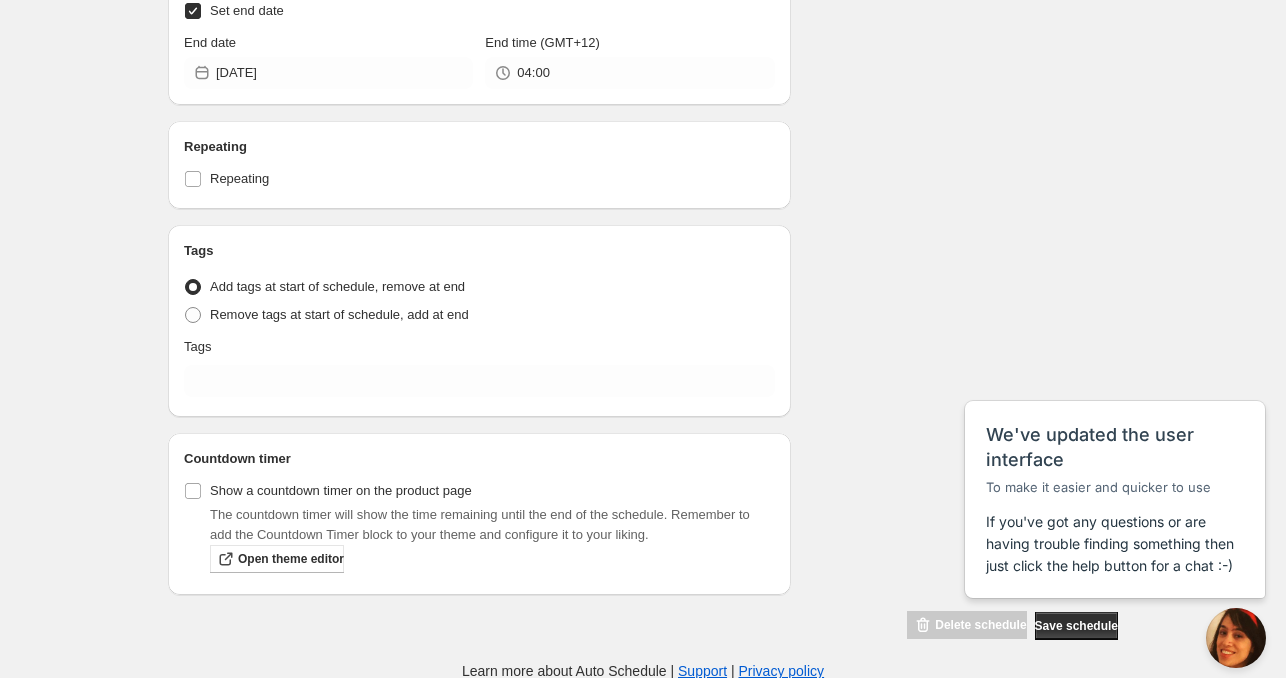 click on "Tags Tag type Add tags at start of schedule, remove at end Remove tags at start of schedule, add at end Tags" at bounding box center [479, 321] 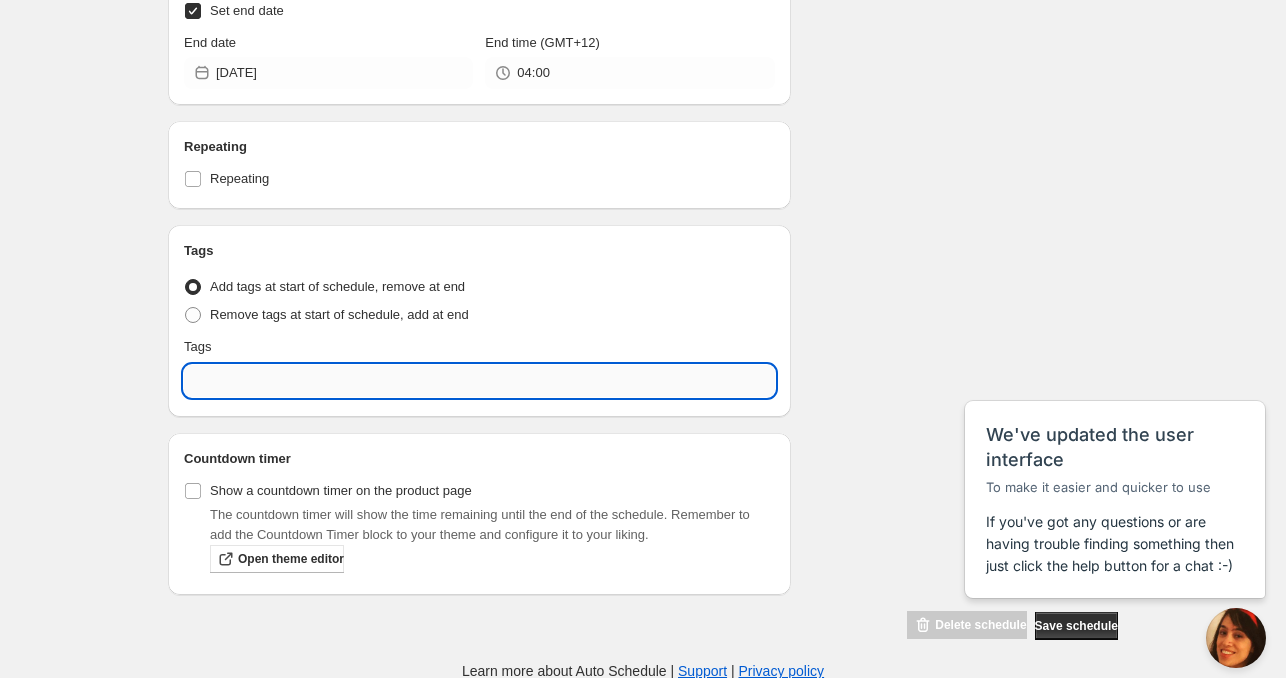 click at bounding box center (479, 381) 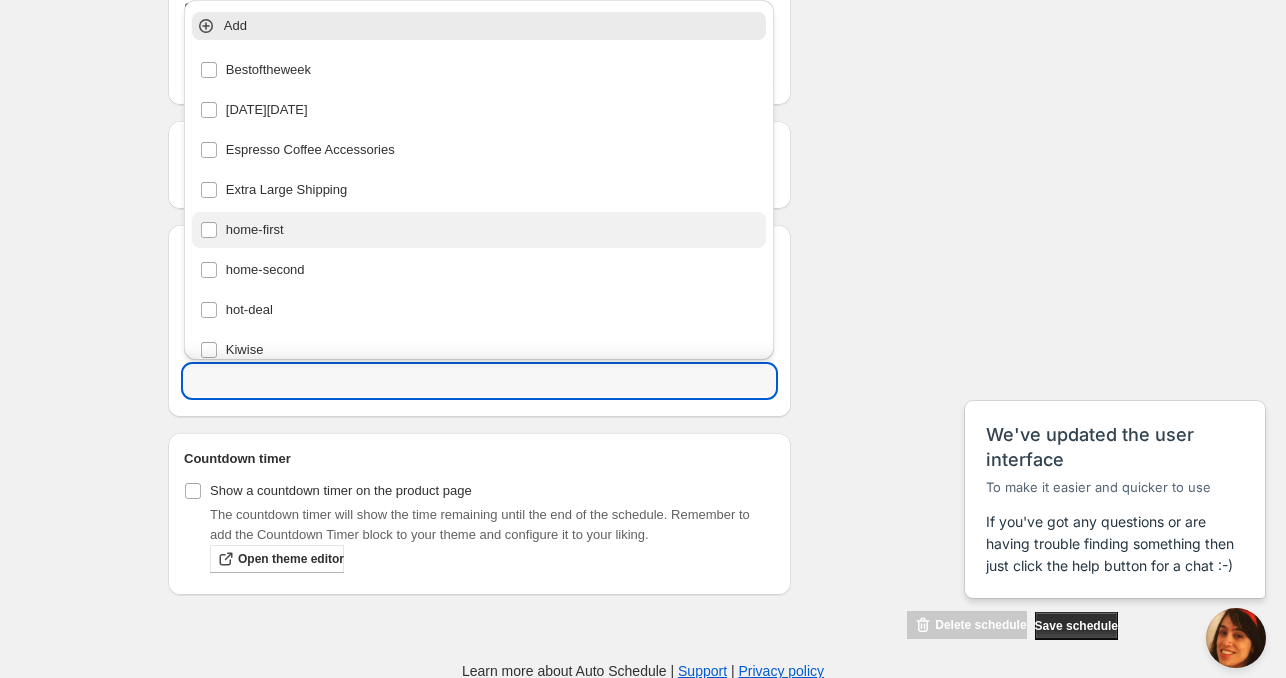 click on "home-first" at bounding box center (479, 230) 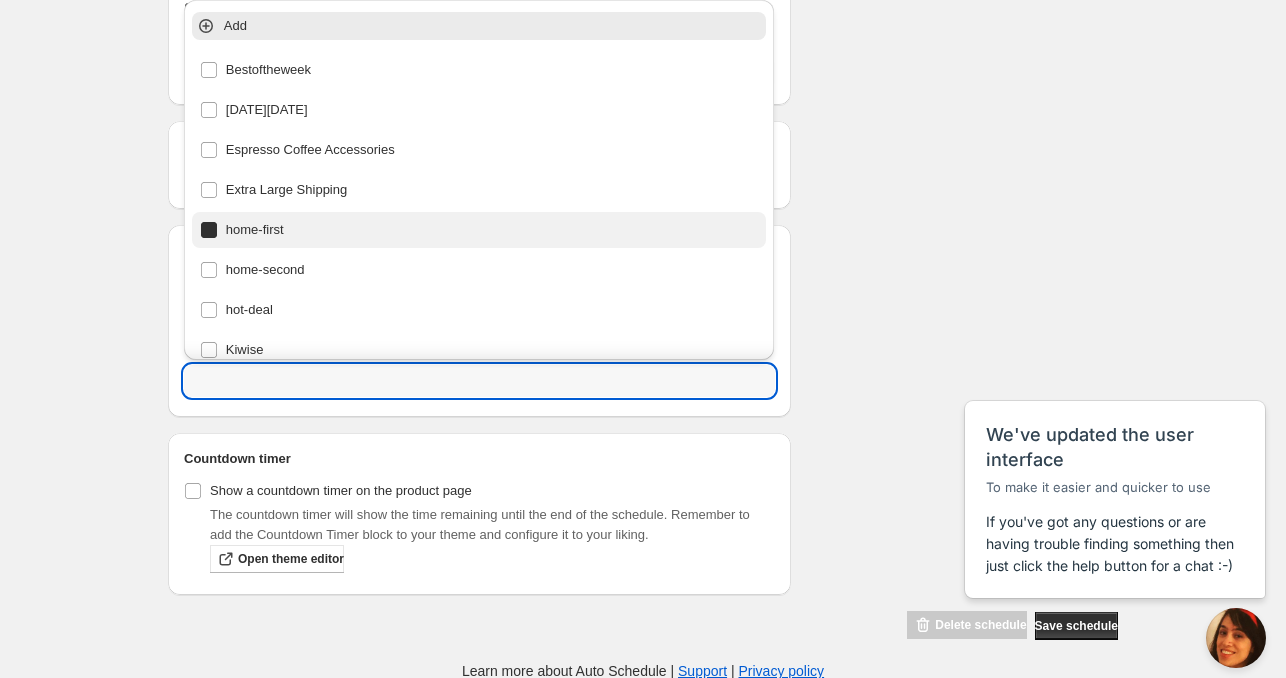 type on "home-first" 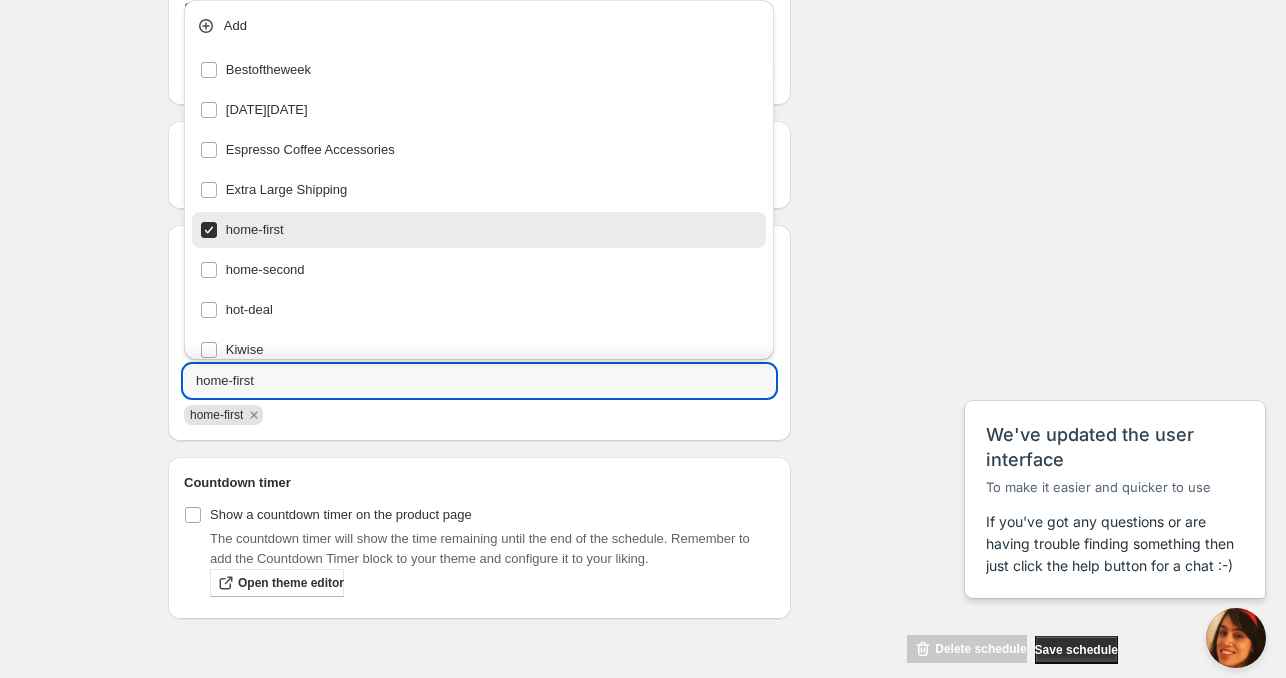 click on "Countdown timer Show a countdown timer on the product page The countdown timer will show the time remaining until the end of the schedule. Remember to add the Countdown Timer block to your theme and configure it to your liking. Open theme editor" at bounding box center [479, 538] 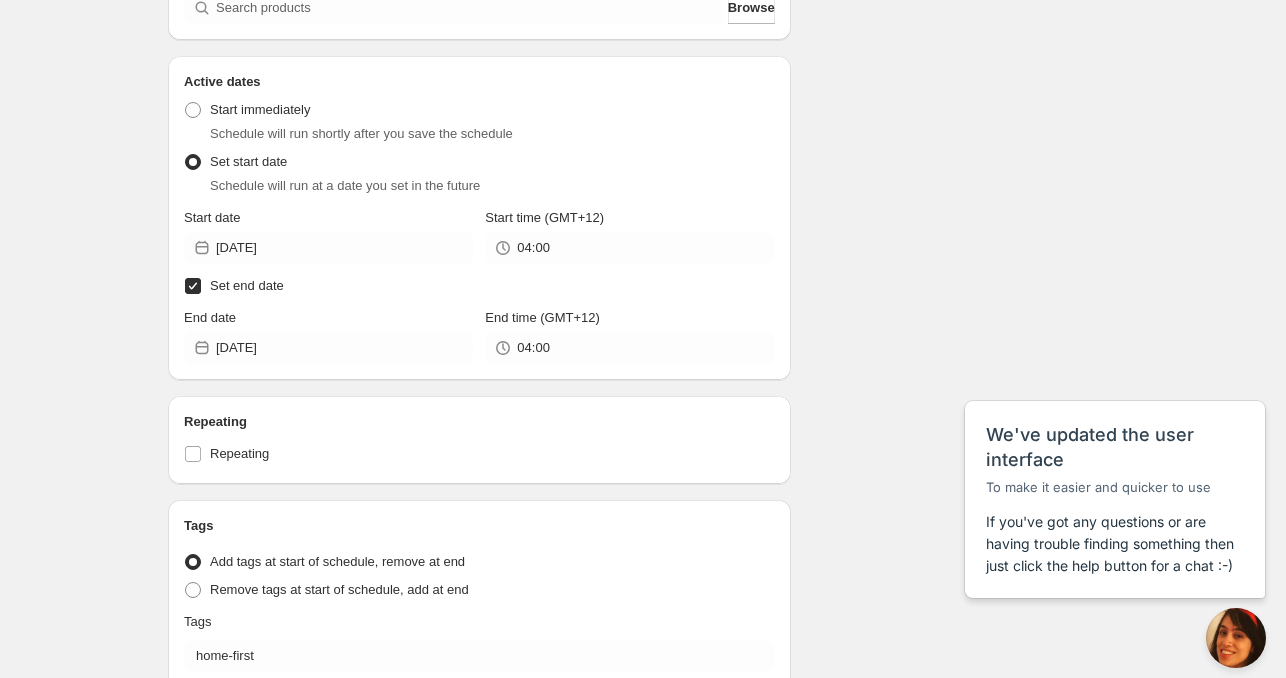 scroll, scrollTop: 84, scrollLeft: 0, axis: vertical 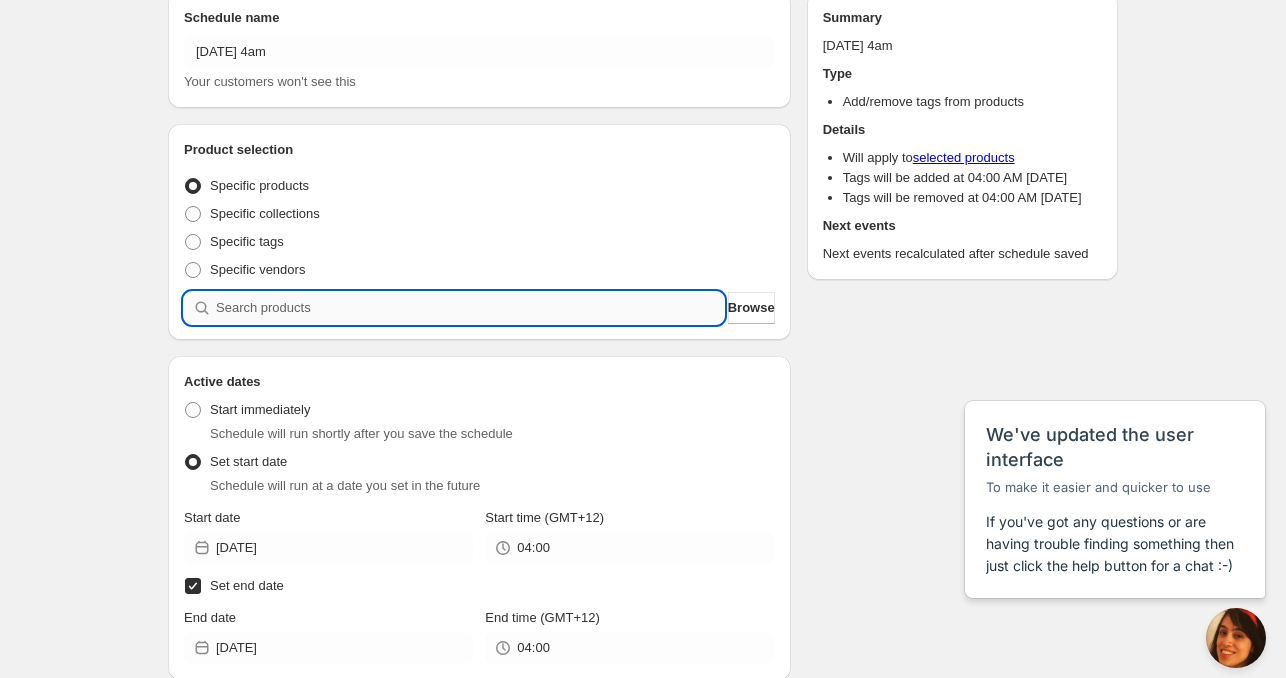 drag, startPoint x: 340, startPoint y: 303, endPoint x: 323, endPoint y: 297, distance: 18.027756 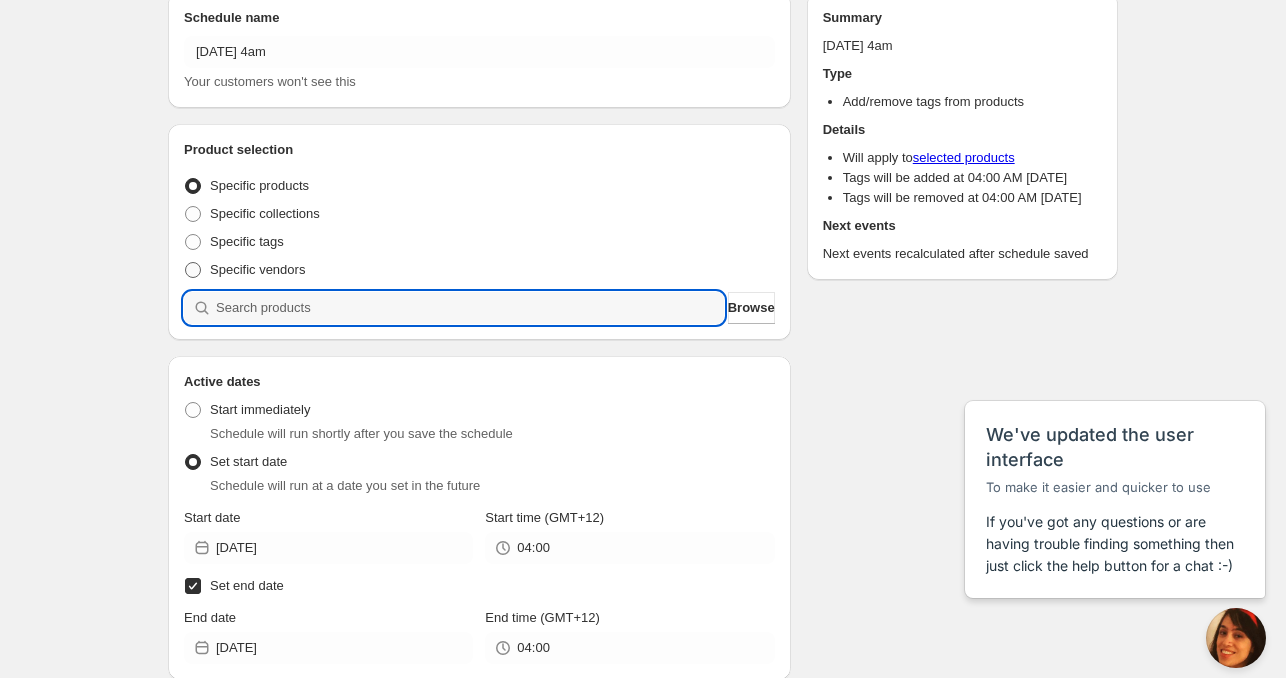 paste on "FT20-J130" 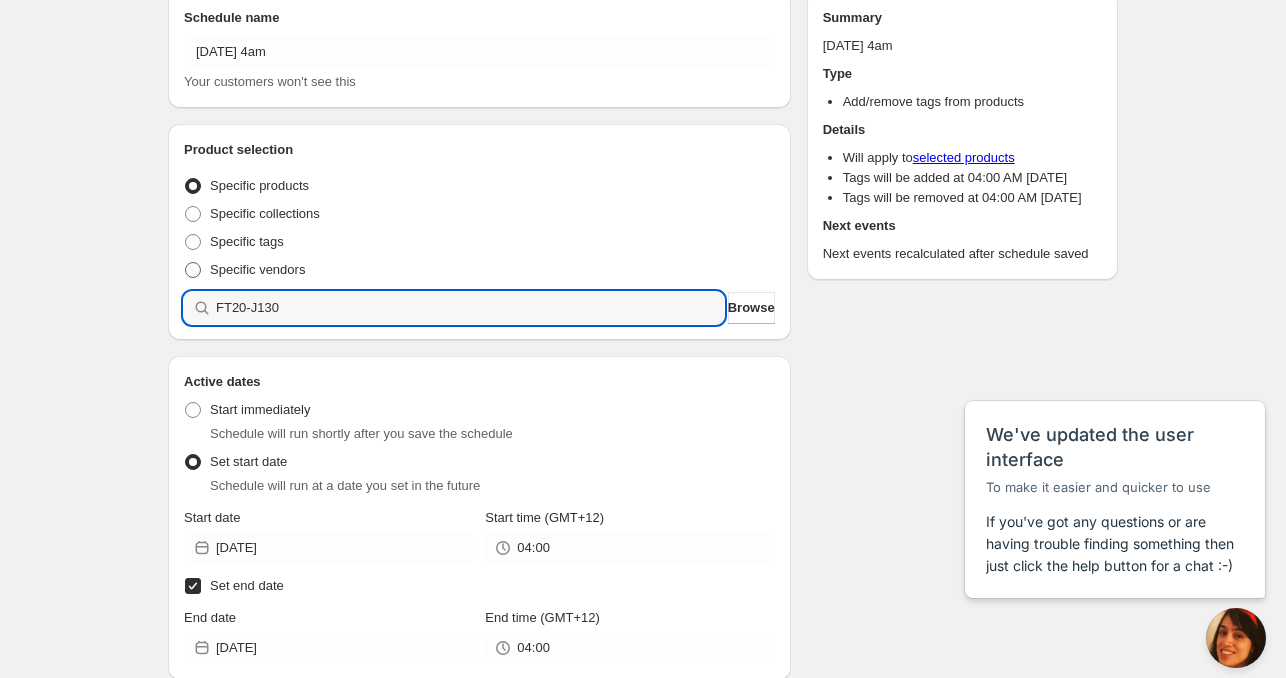 type 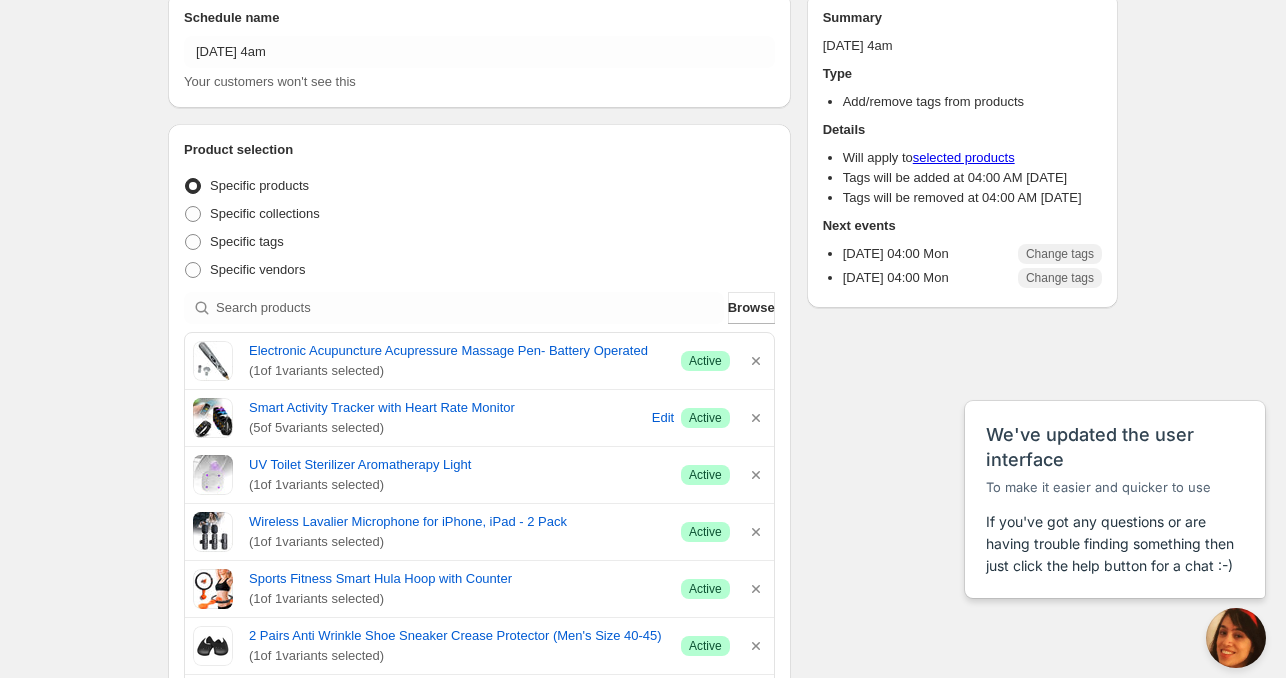 scroll, scrollTop: 0, scrollLeft: 0, axis: both 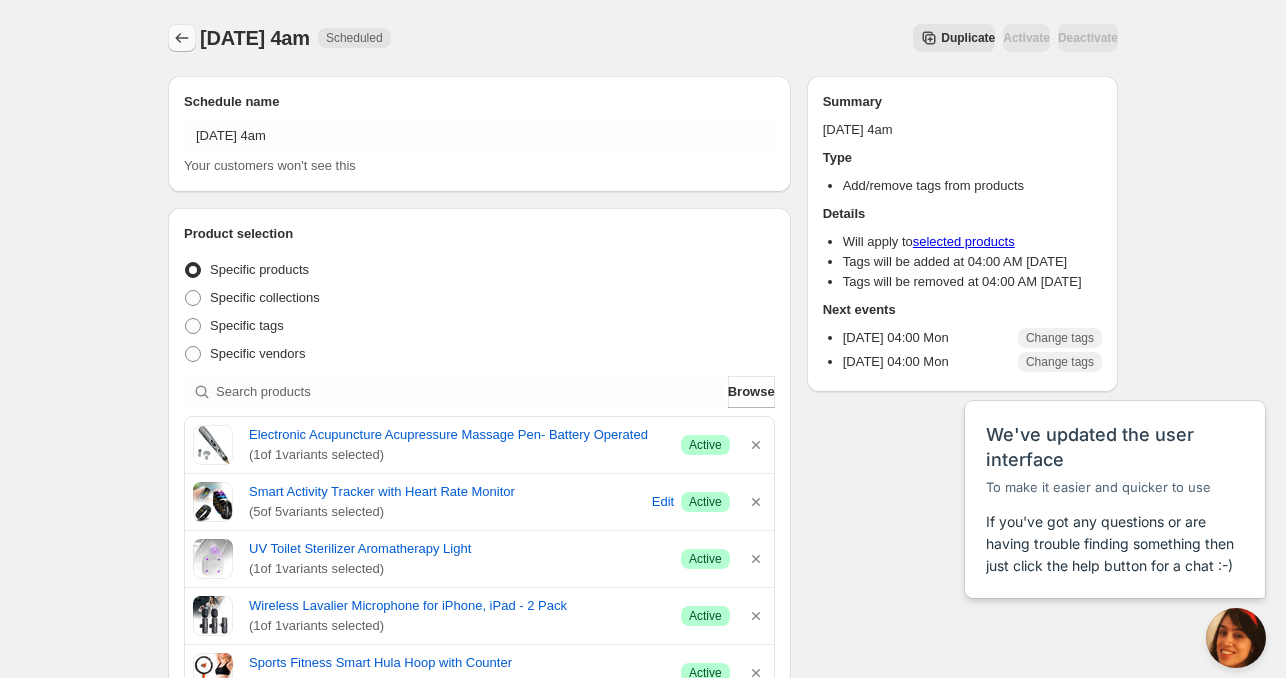 click 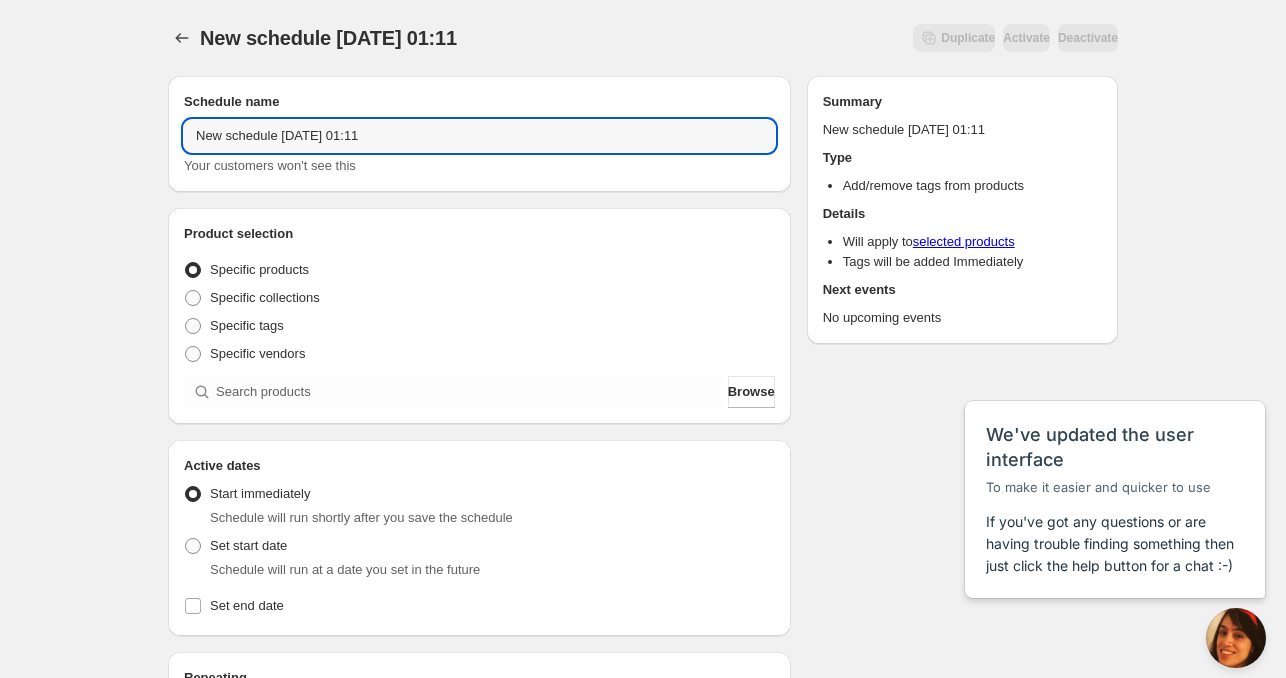drag, startPoint x: 284, startPoint y: 133, endPoint x: 108, endPoint y: 151, distance: 176.91806 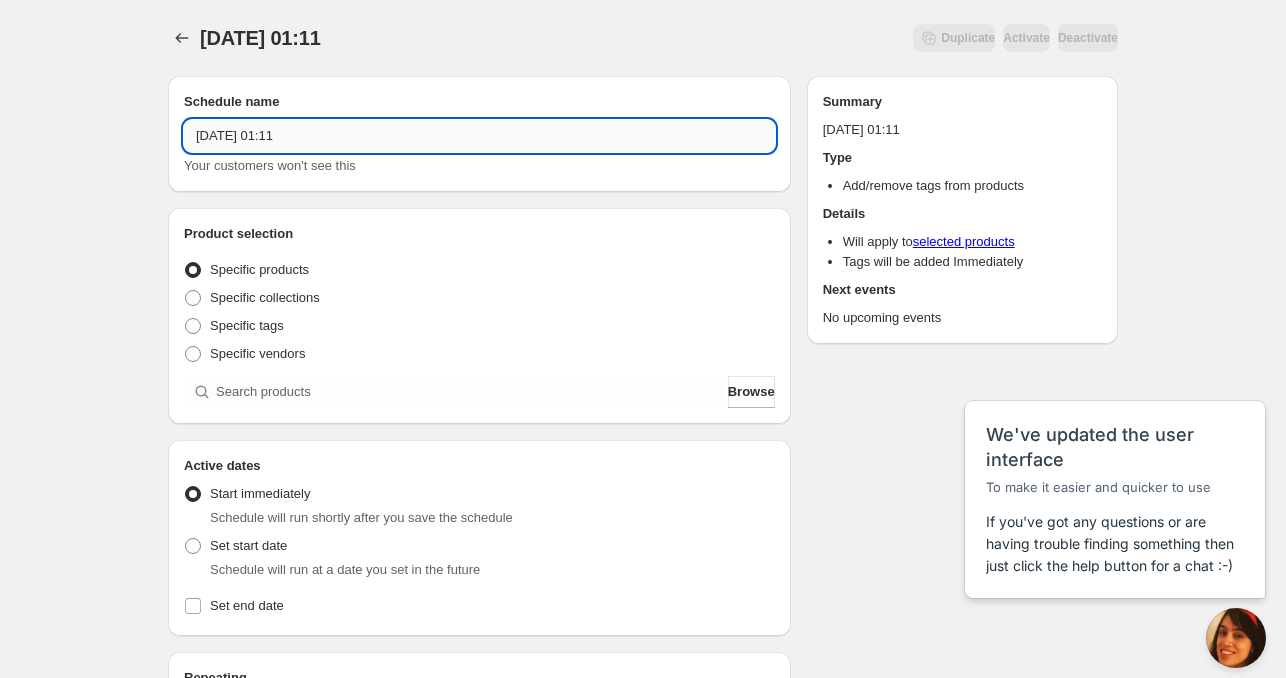 drag, startPoint x: 295, startPoint y: 136, endPoint x: 372, endPoint y: 139, distance: 77.05842 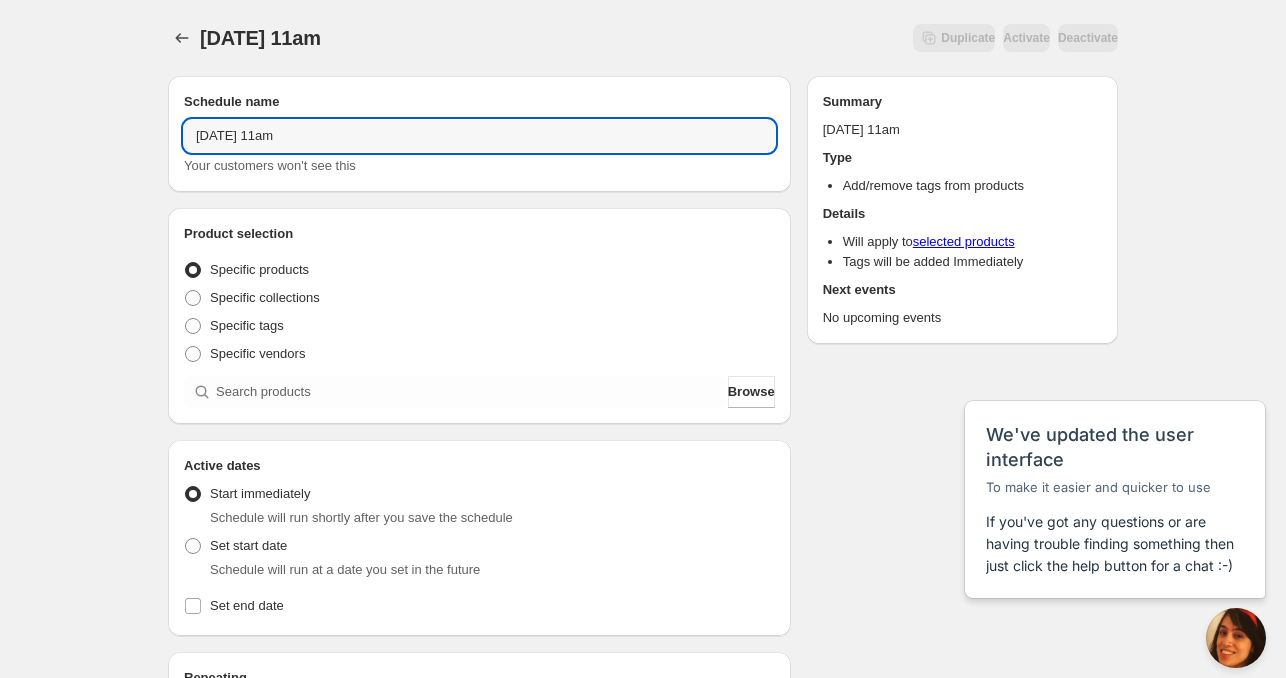 scroll, scrollTop: 300, scrollLeft: 0, axis: vertical 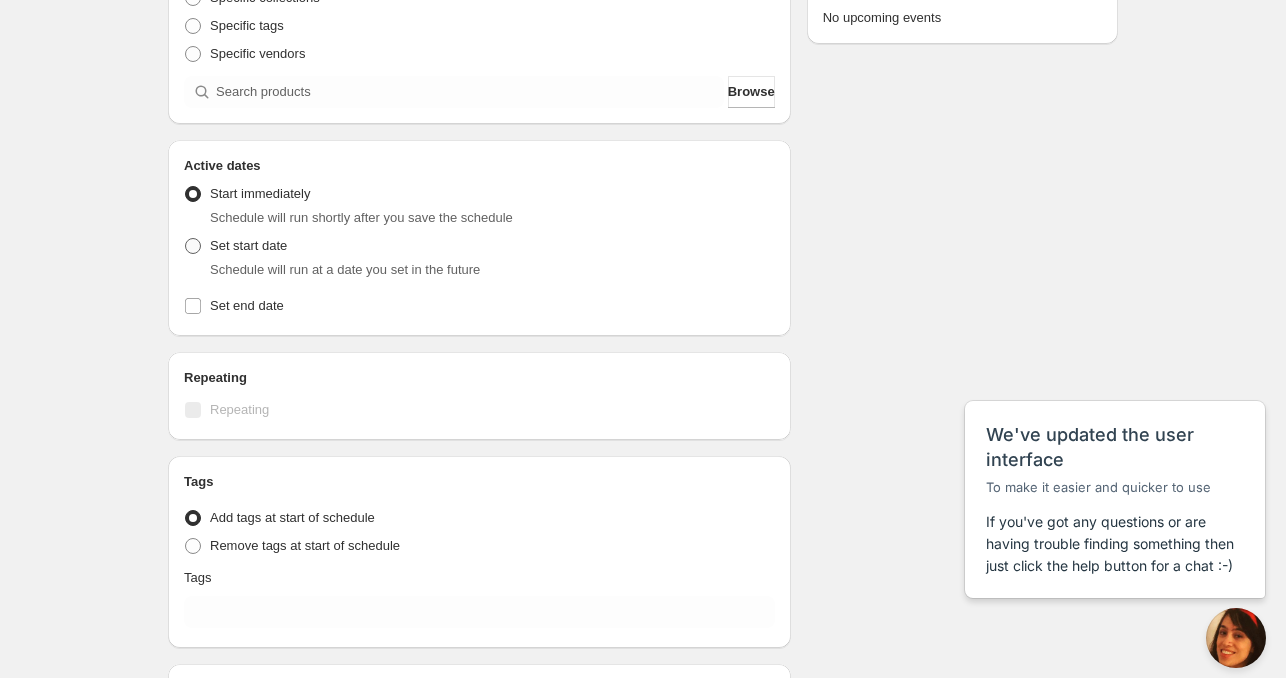type on "Mon Jul 21 2025 11am" 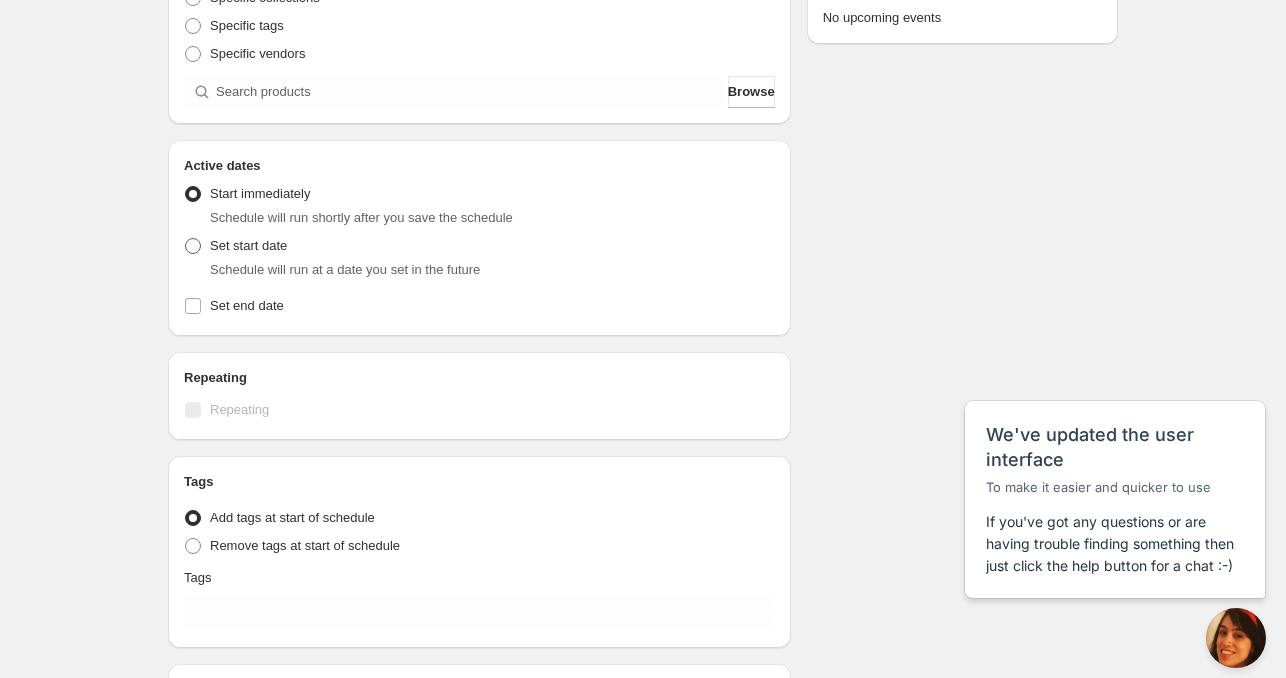 radio on "true" 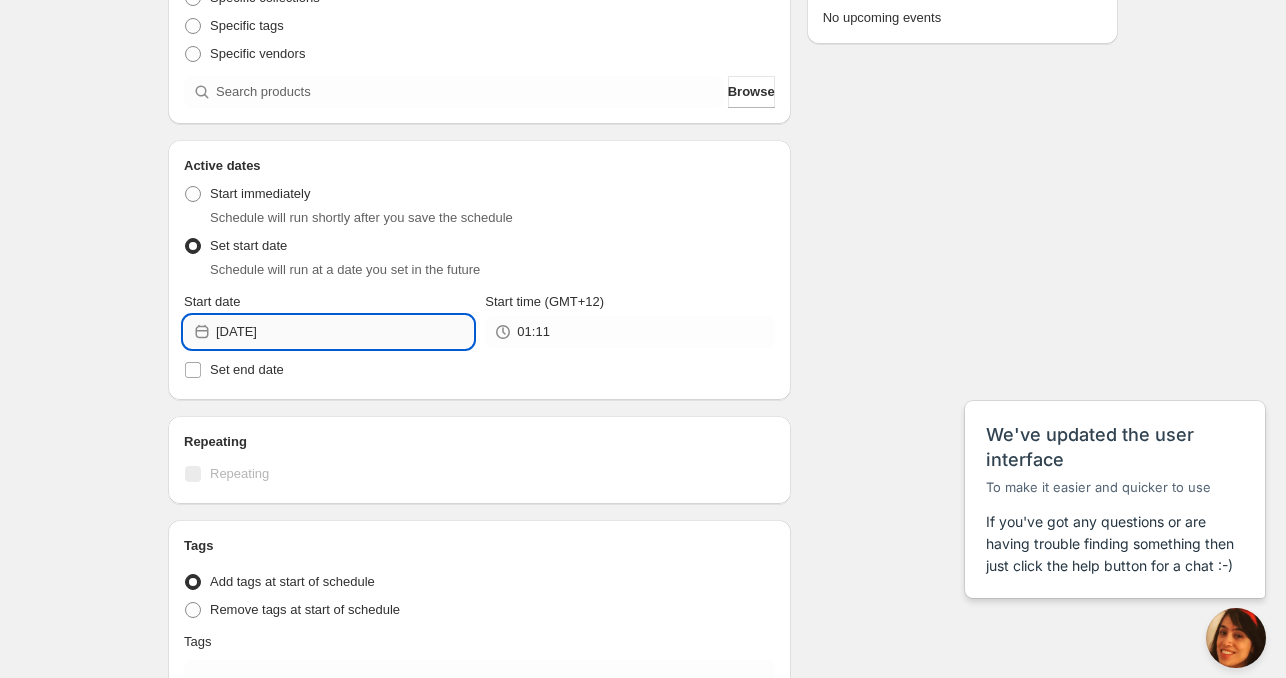 click on "2025-07-21" at bounding box center [344, 332] 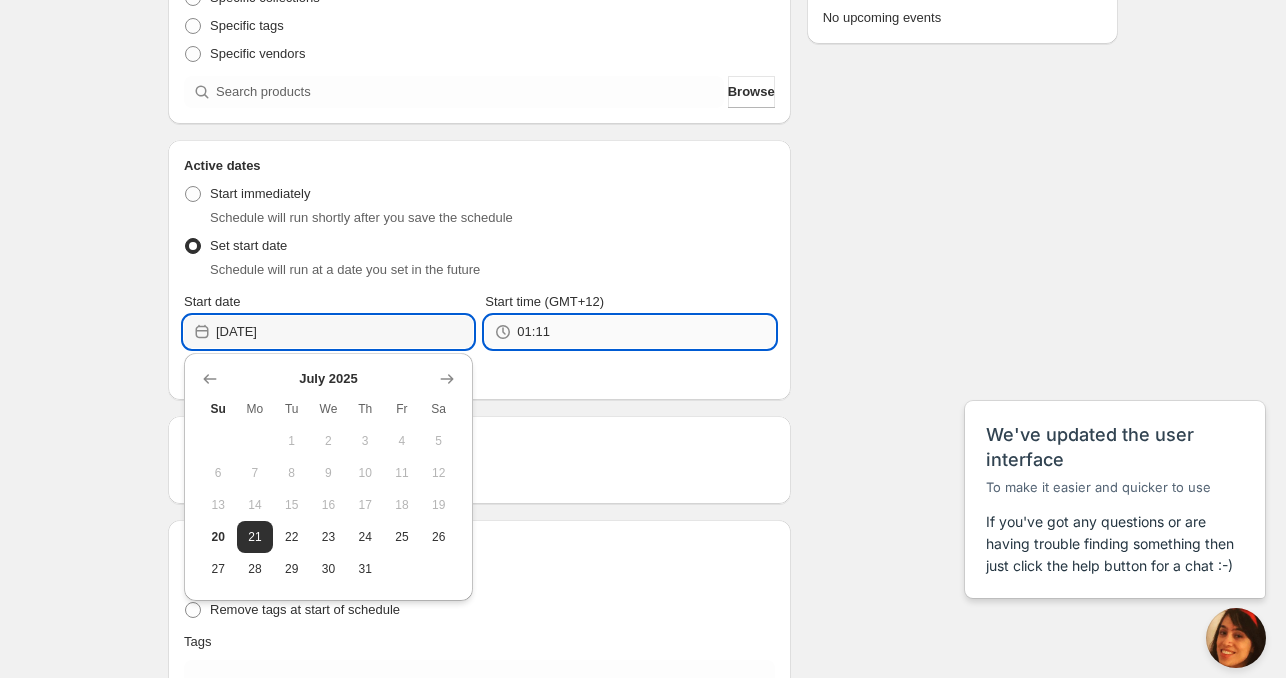 click on "01:11" at bounding box center [645, 332] 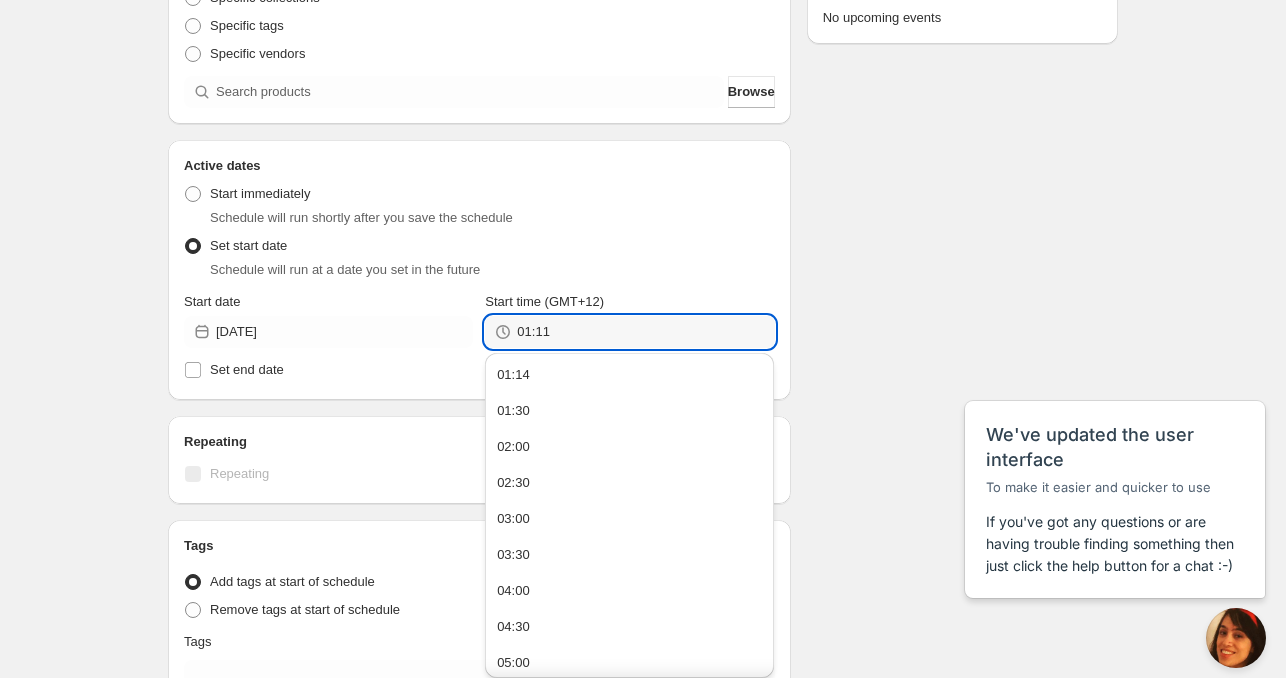 drag, startPoint x: 580, startPoint y: 333, endPoint x: 485, endPoint y: 332, distance: 95.005264 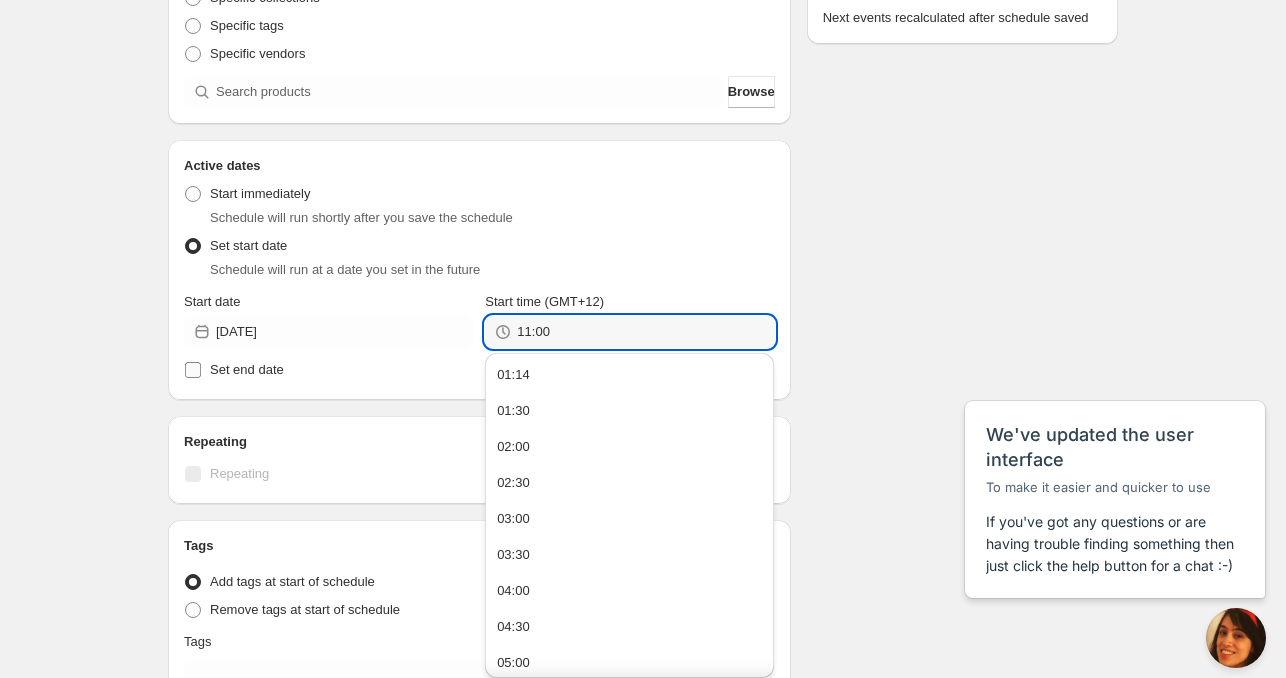 type on "11:00" 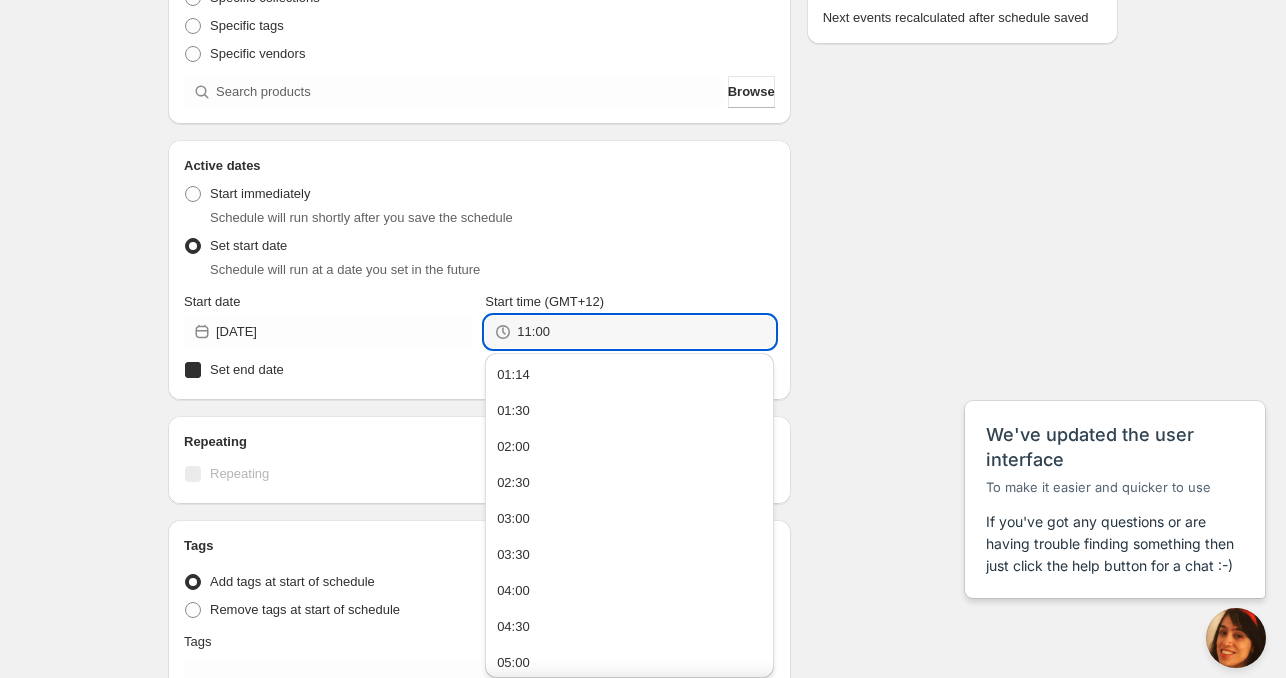 checkbox on "true" 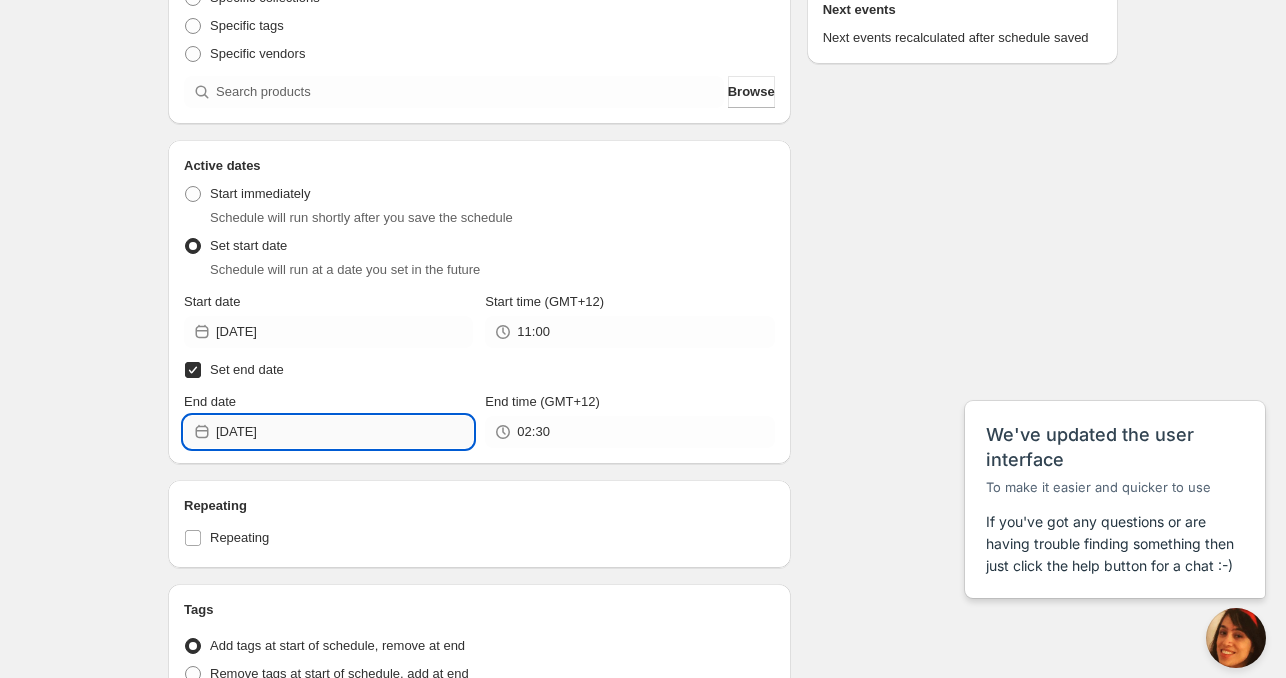 click on "2025-07-22" at bounding box center [344, 432] 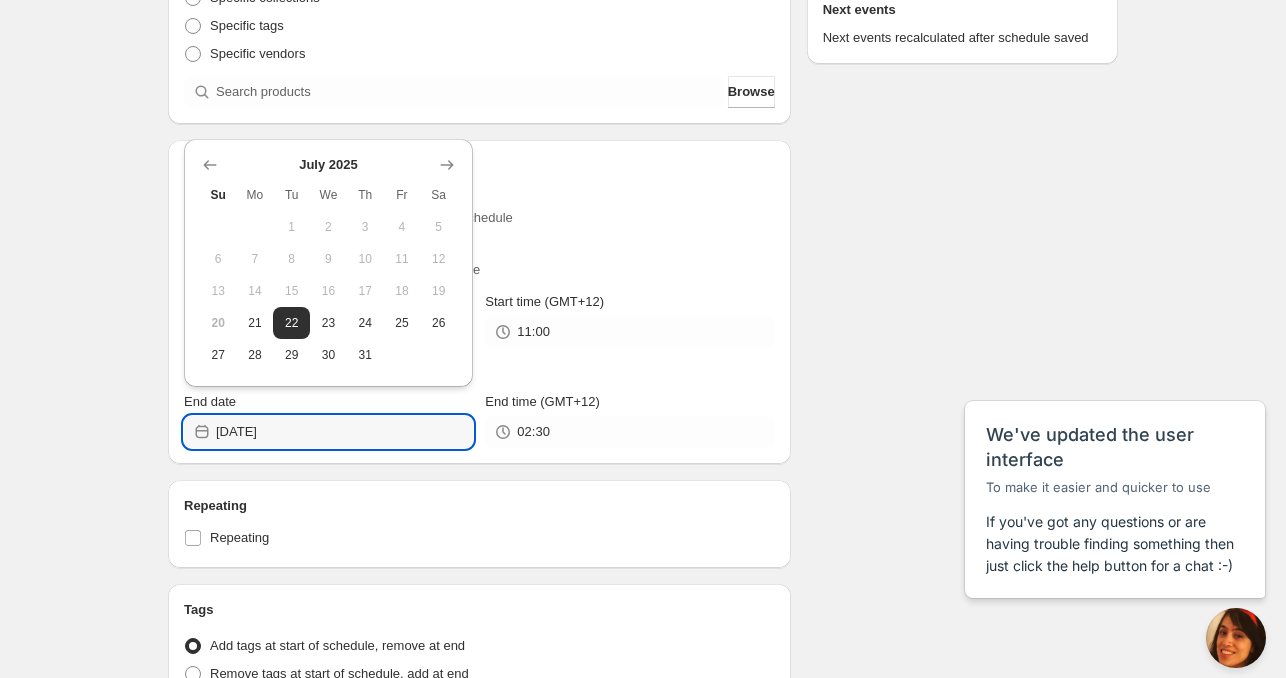 click on "28" at bounding box center [255, 355] 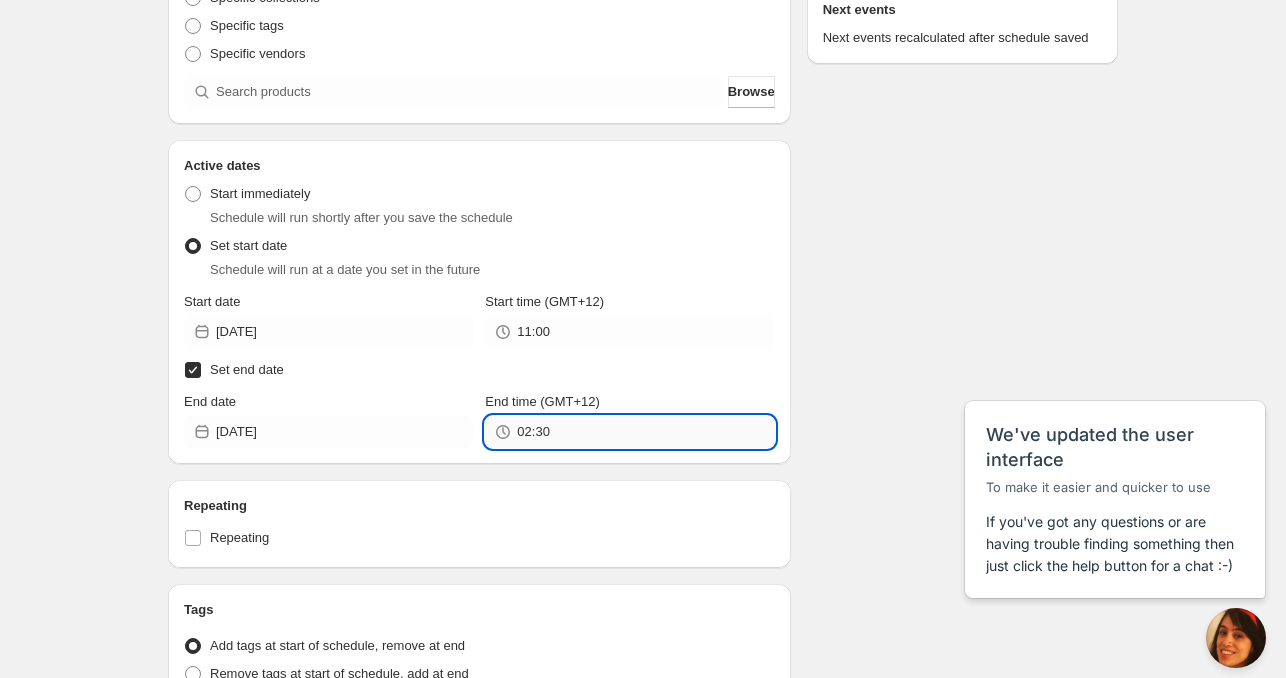 click on "02:30" at bounding box center (645, 432) 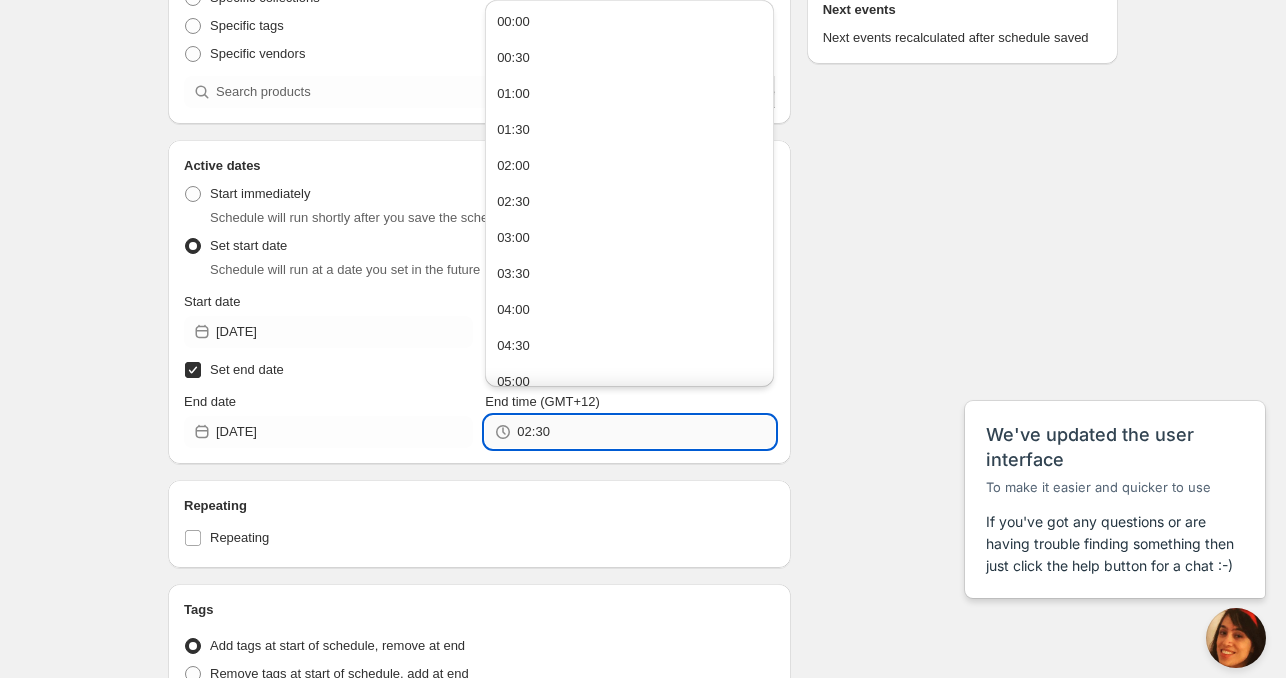paste on "11:0" 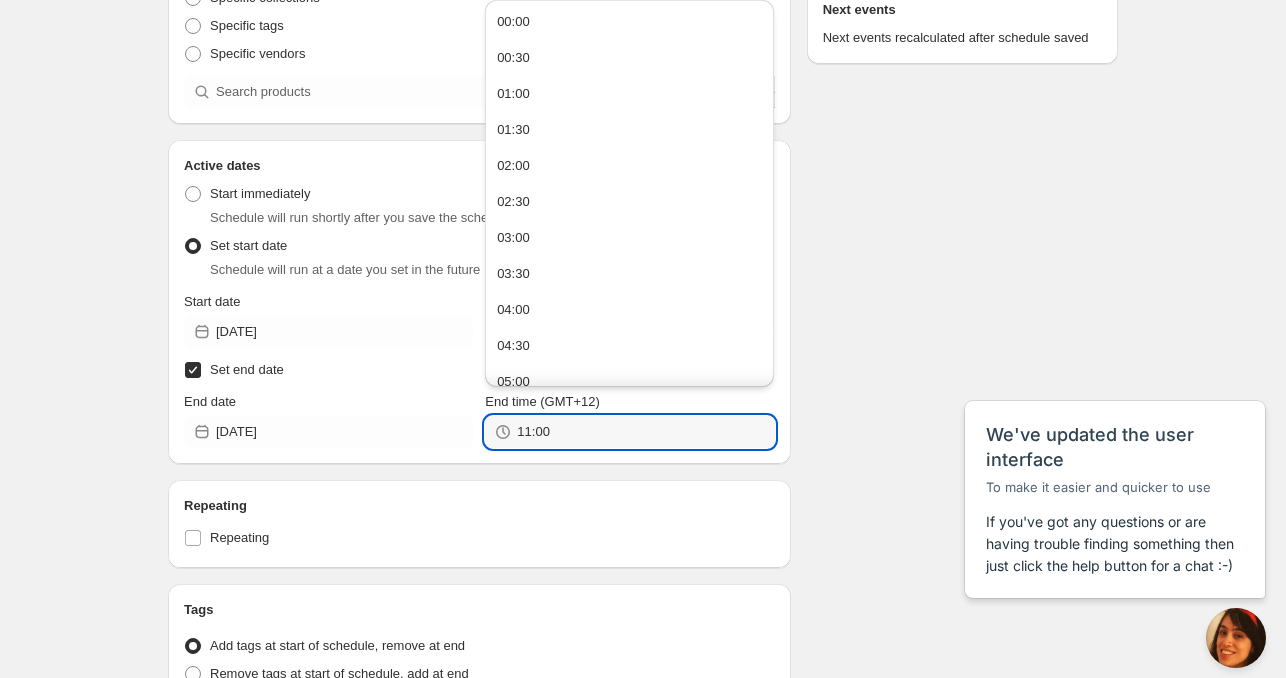 type on "11:00" 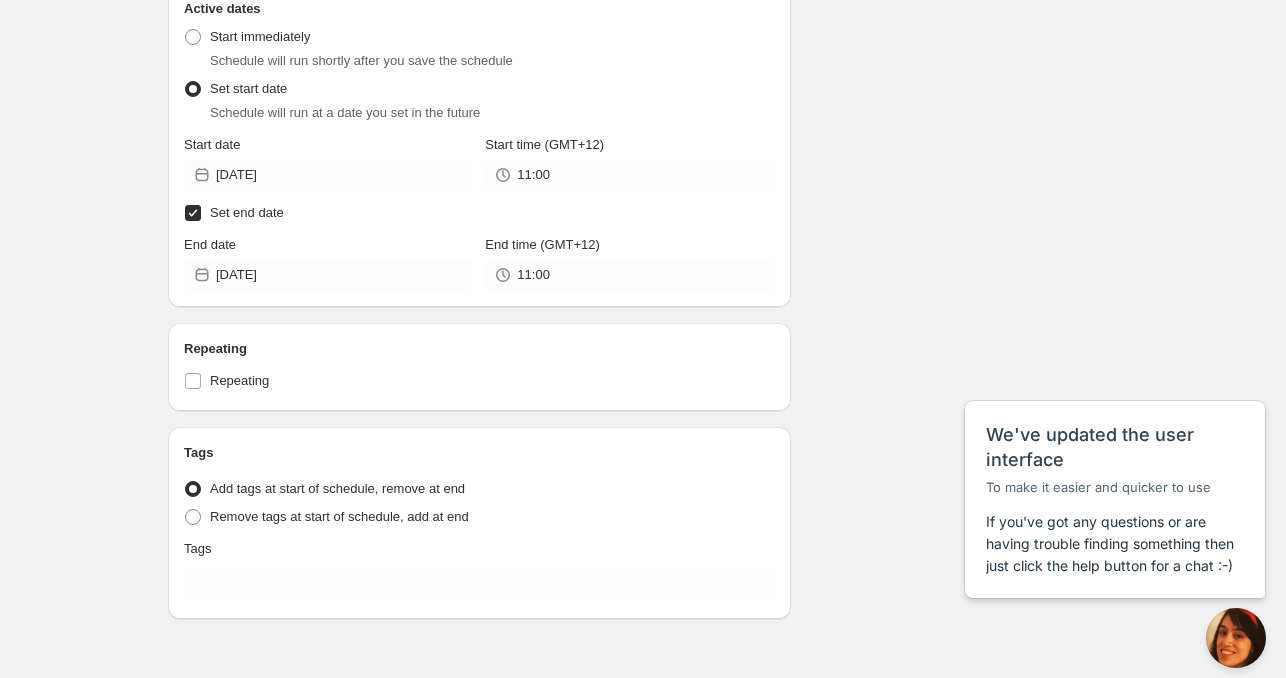 scroll, scrollTop: 600, scrollLeft: 0, axis: vertical 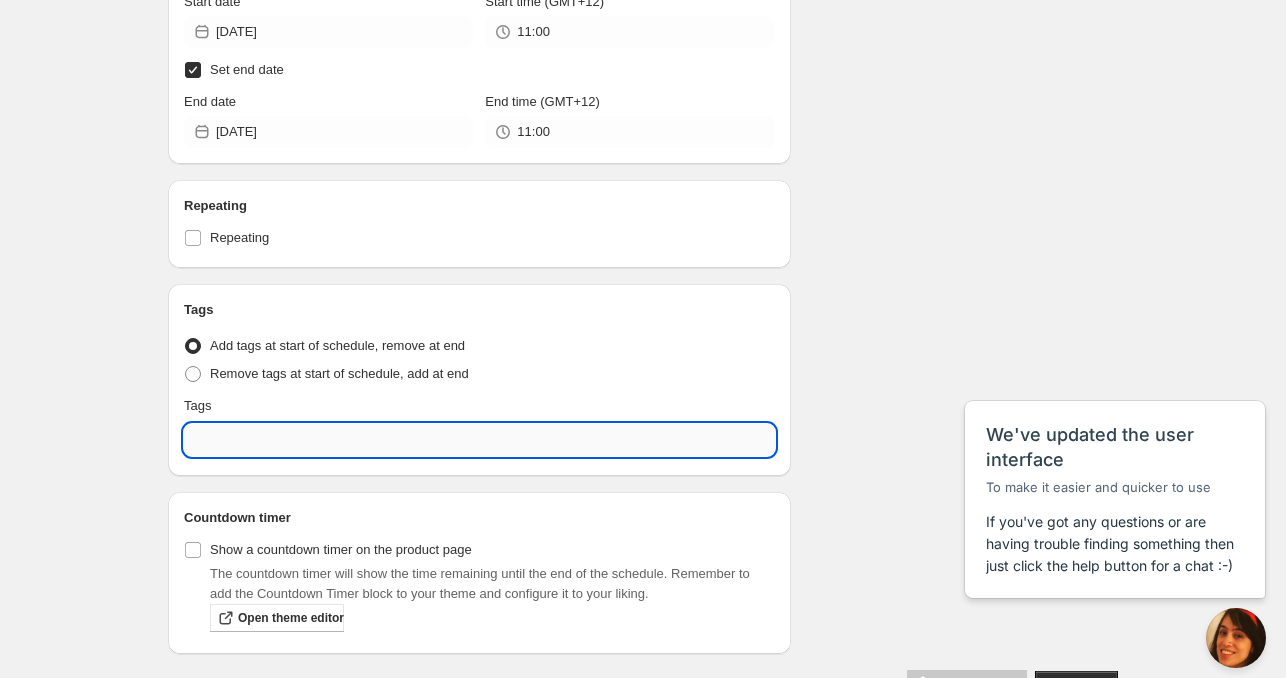 click at bounding box center [479, 440] 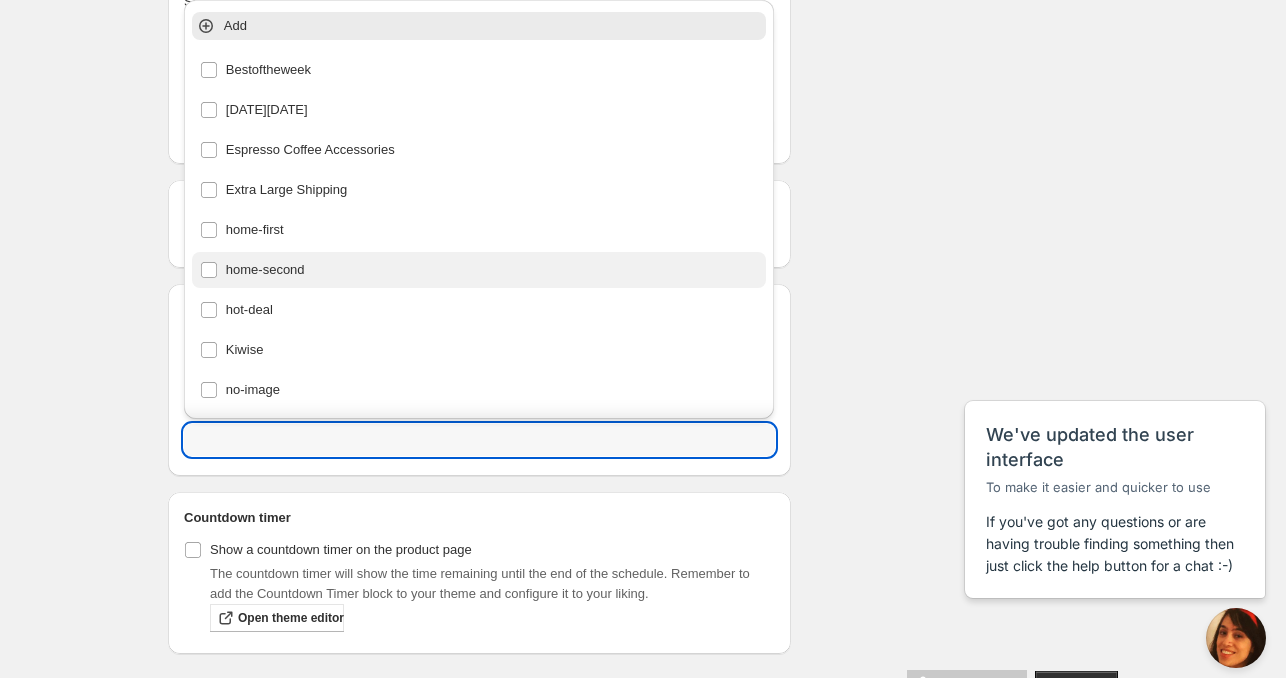 click on "home-second" at bounding box center (479, 270) 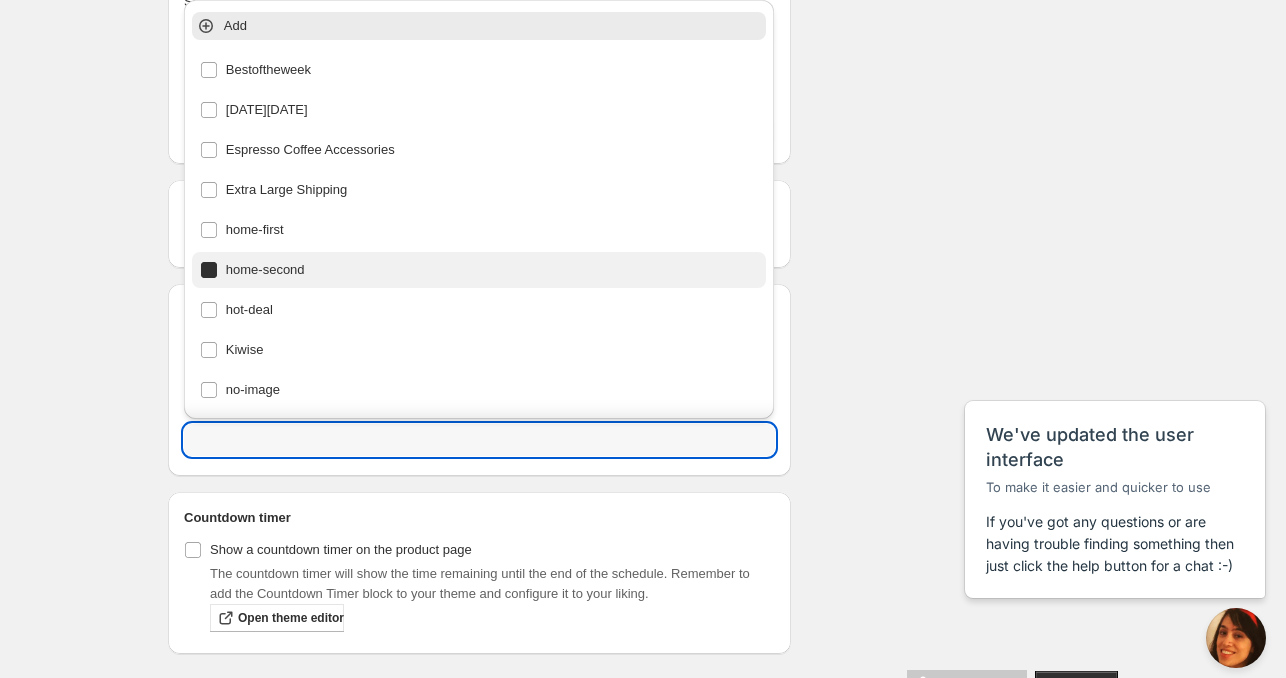 type on "home-second" 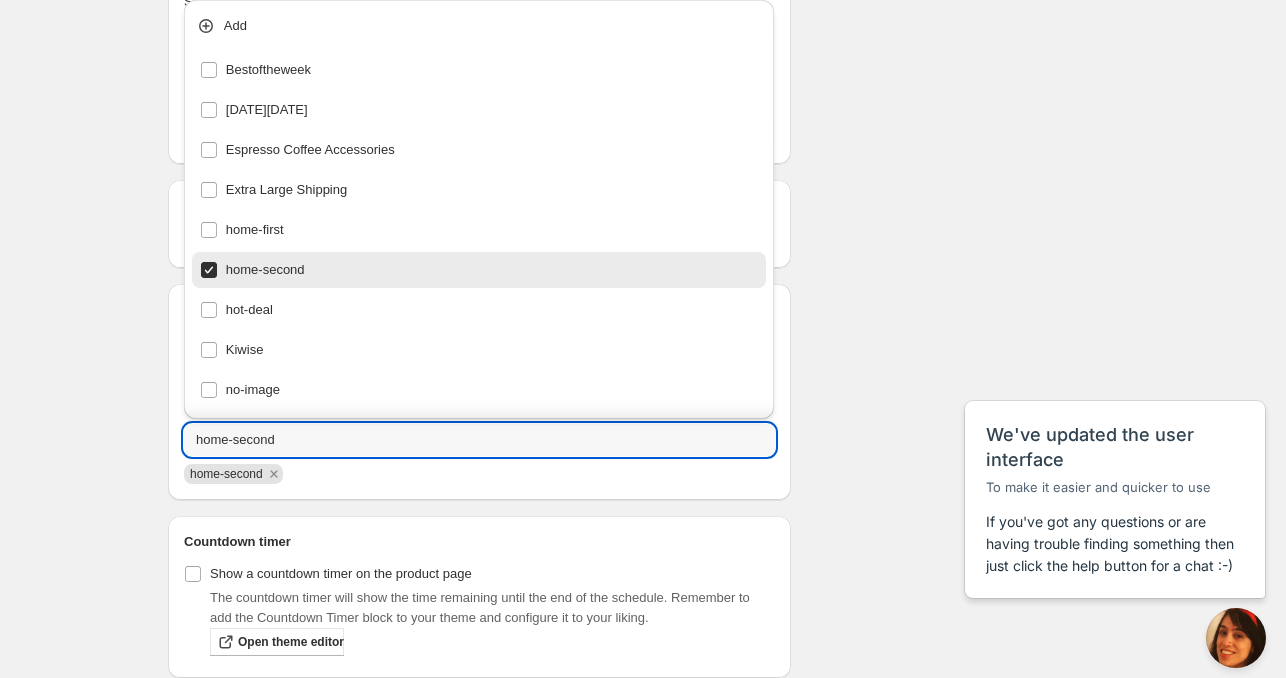 click on "hot-deal" at bounding box center (479, 308) 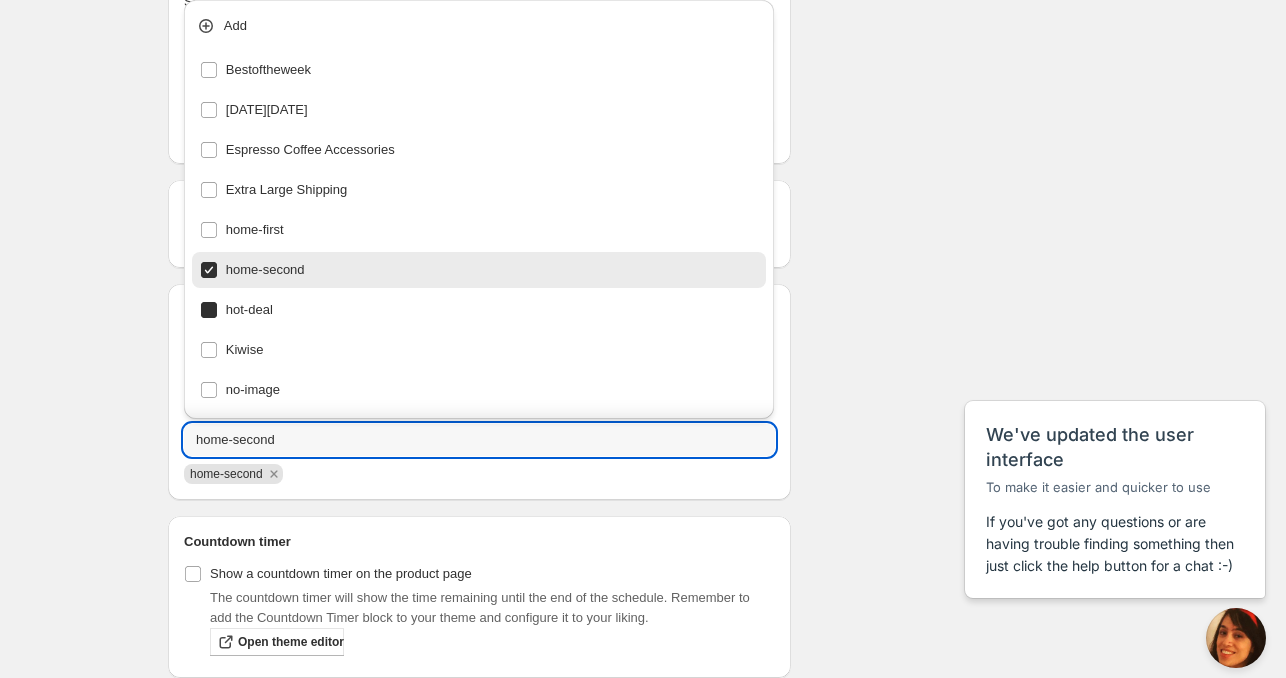 type on "hot-deal" 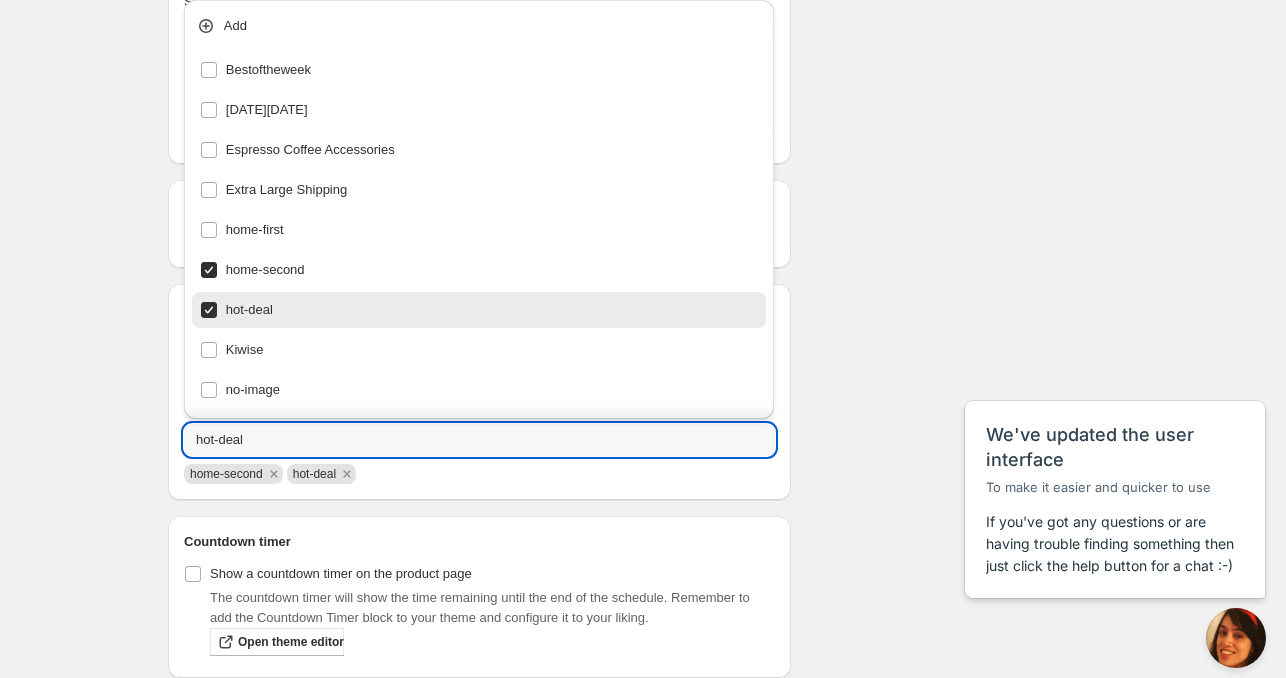 click on "hot-deal" at bounding box center [479, 310] 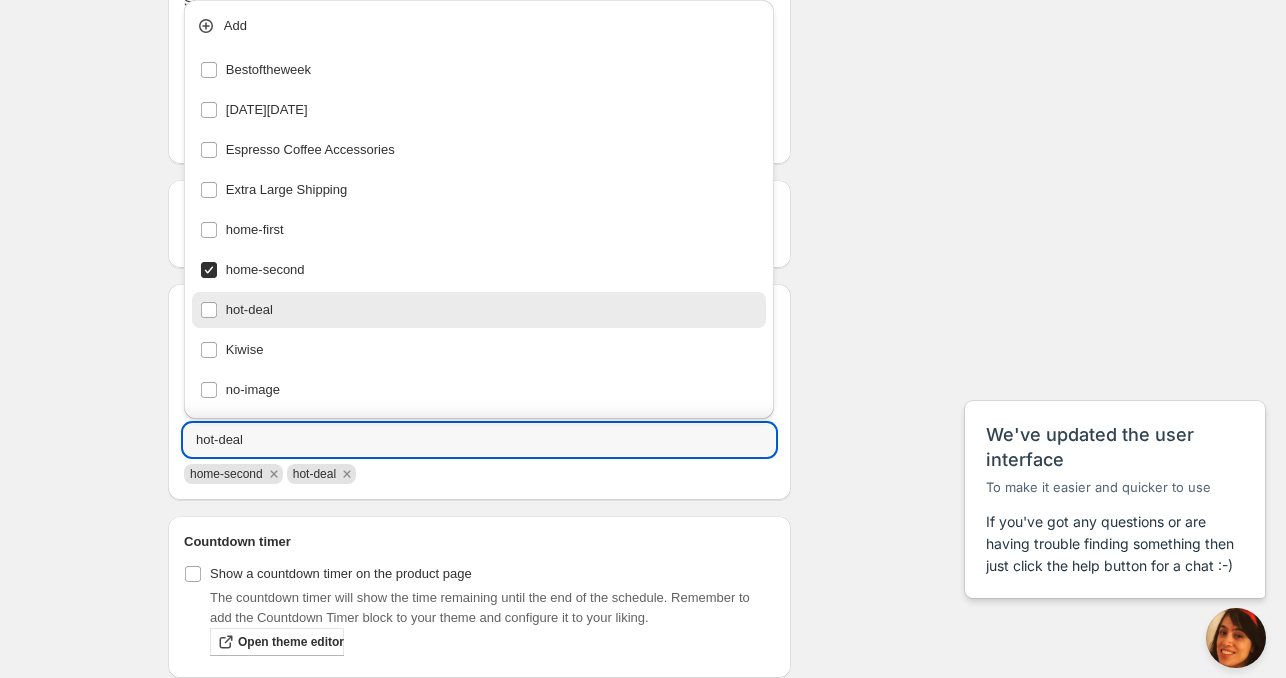 type on "home-second" 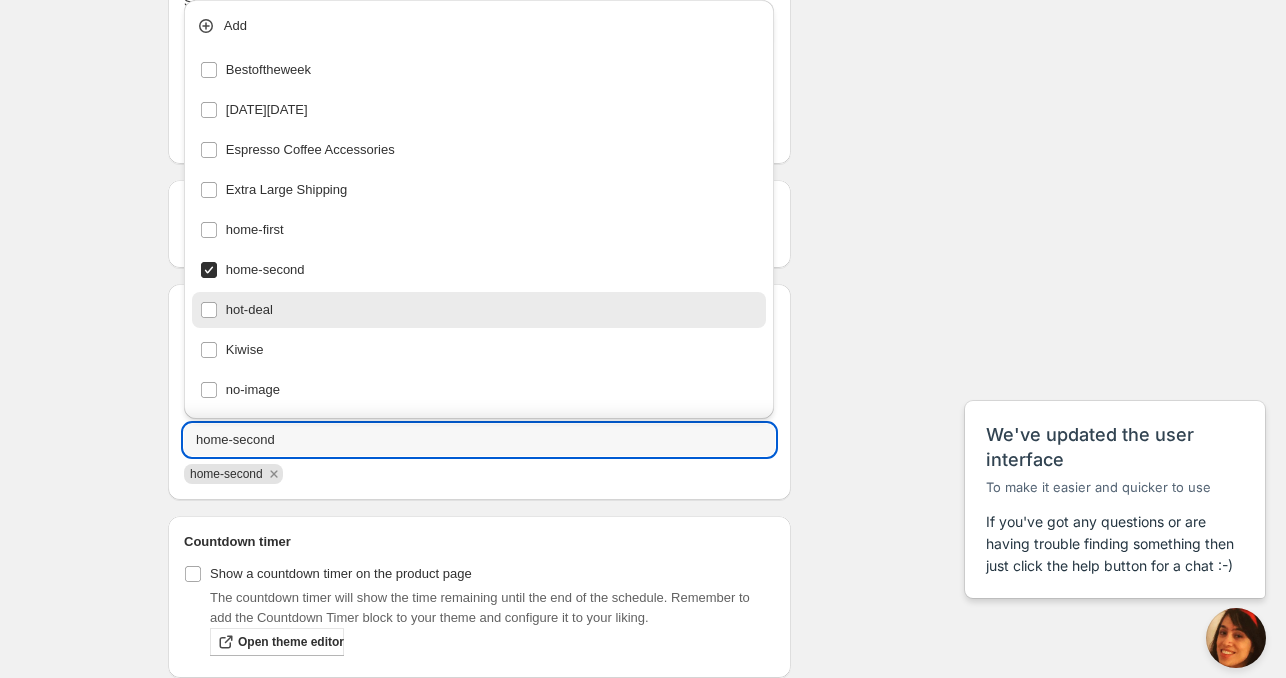 click on "Mon Jul 21 2025 11am. This page is ready Mon Jul 21 2025 11am Duplicate Activate Deactivate More actions Duplicate Activate Deactivate Submit Schedule name Mon Jul 21 2025 11am Your customers won't see this Product selection Entity type Specific products Specific collections Specific tags Specific vendors Browse Active dates Active Date Type Start immediately Schedule will run shortly after you save the schedule Set start date Schedule will run at a date you set in the future Start date 2025-07-21 Start time (GMT+12) 11:00 Set end date End date 2025-07-28 End time (GMT+12) 11:00 Repeating Repeating Ok Cancel Every 1 Date range Days Weeks Months Years Days Ends Never On specific date After a number of occurances Tags Tag type Add tags at start of schedule, remove at end Remove tags at start of schedule, add at end Tags home-second home-second Countdown timer Show a countdown timer on the product page Open theme editor Summary Mon Jul 21 2025 11am Type Add/remove tags from products Details Will apply to  Save" at bounding box center (643, 82) 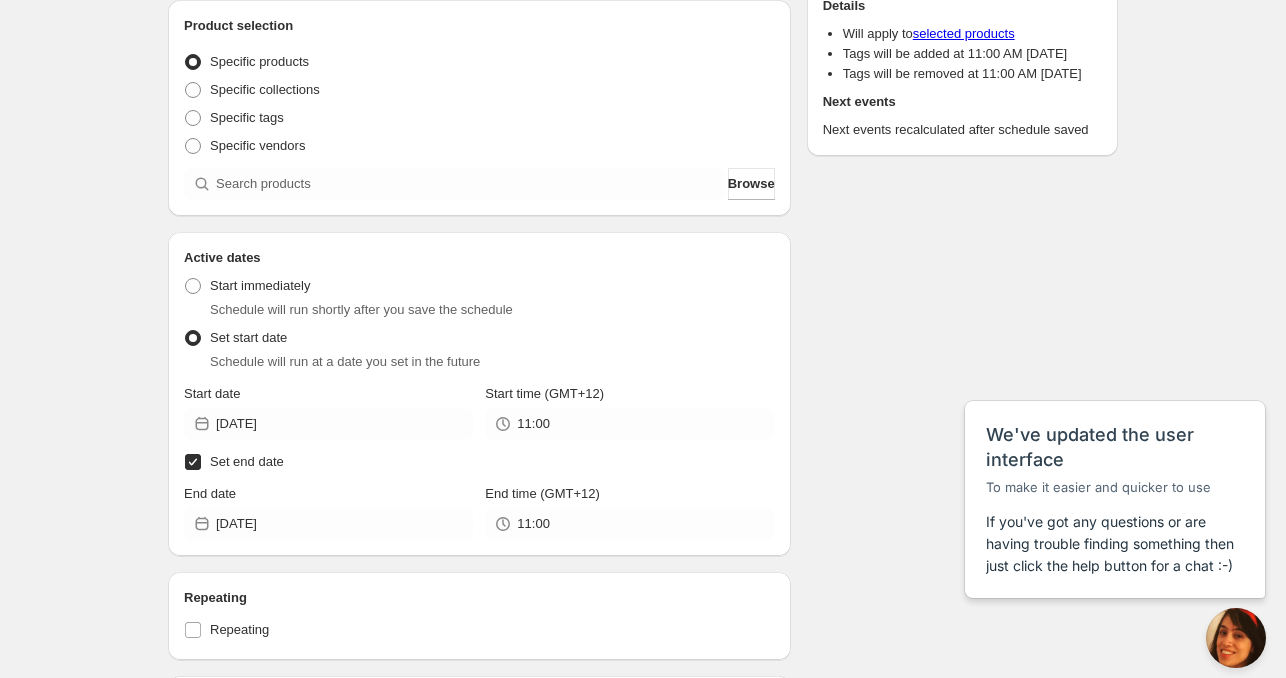 scroll, scrollTop: 100, scrollLeft: 0, axis: vertical 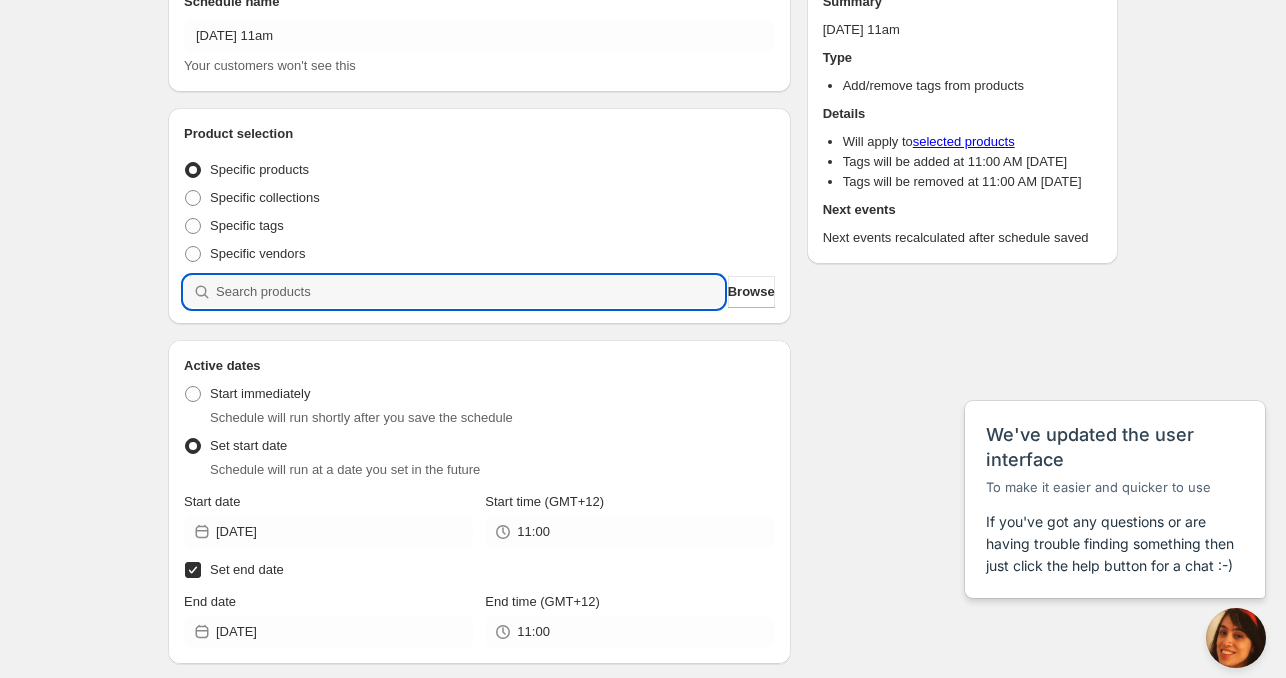 click at bounding box center [470, 292] 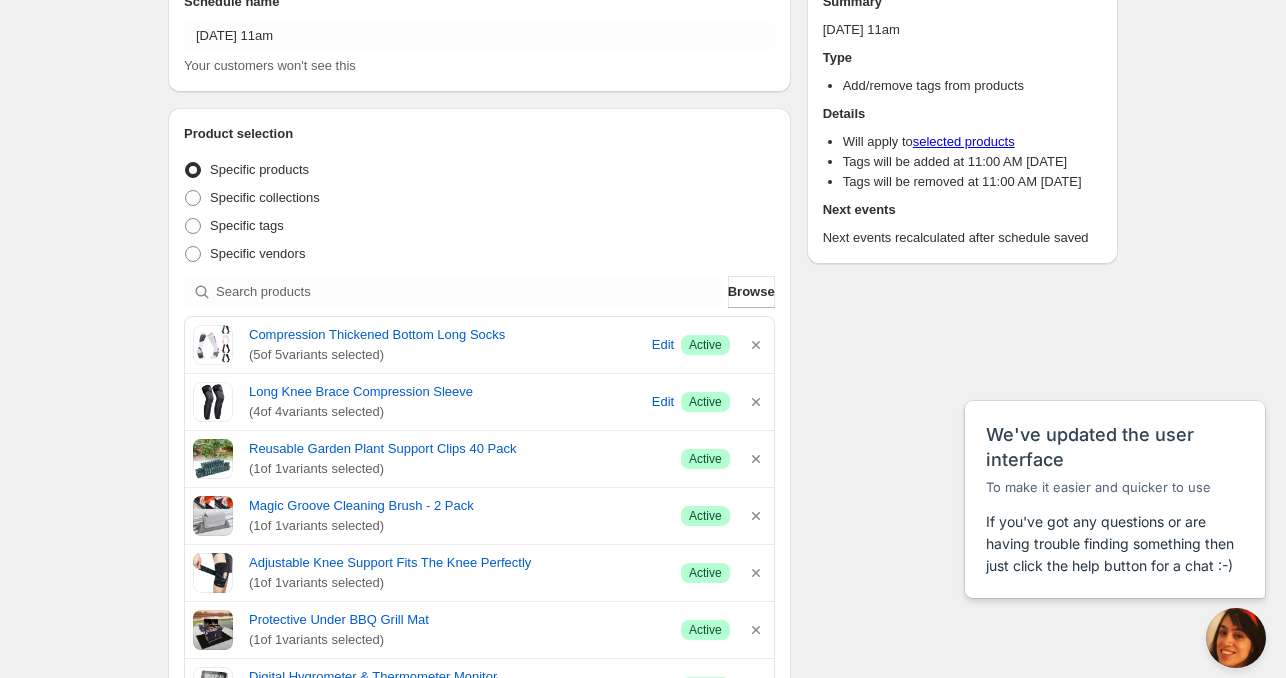scroll, scrollTop: 20, scrollLeft: 0, axis: vertical 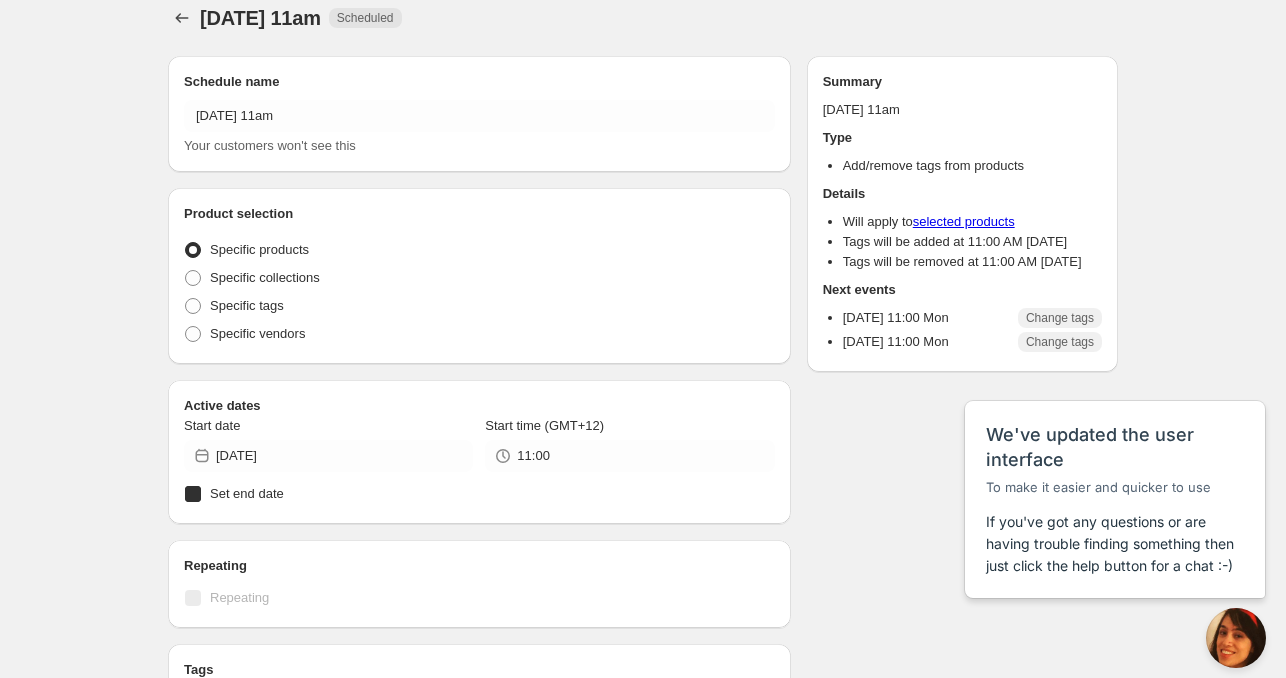 radio on "true" 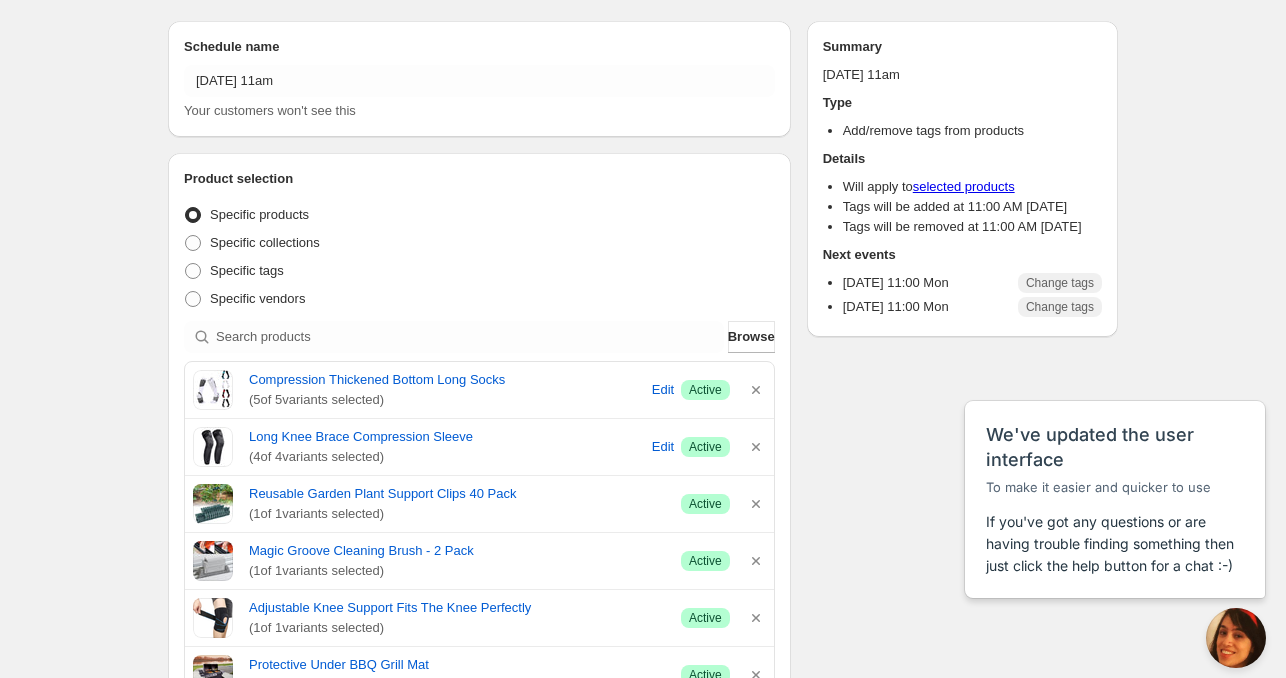 scroll, scrollTop: 0, scrollLeft: 0, axis: both 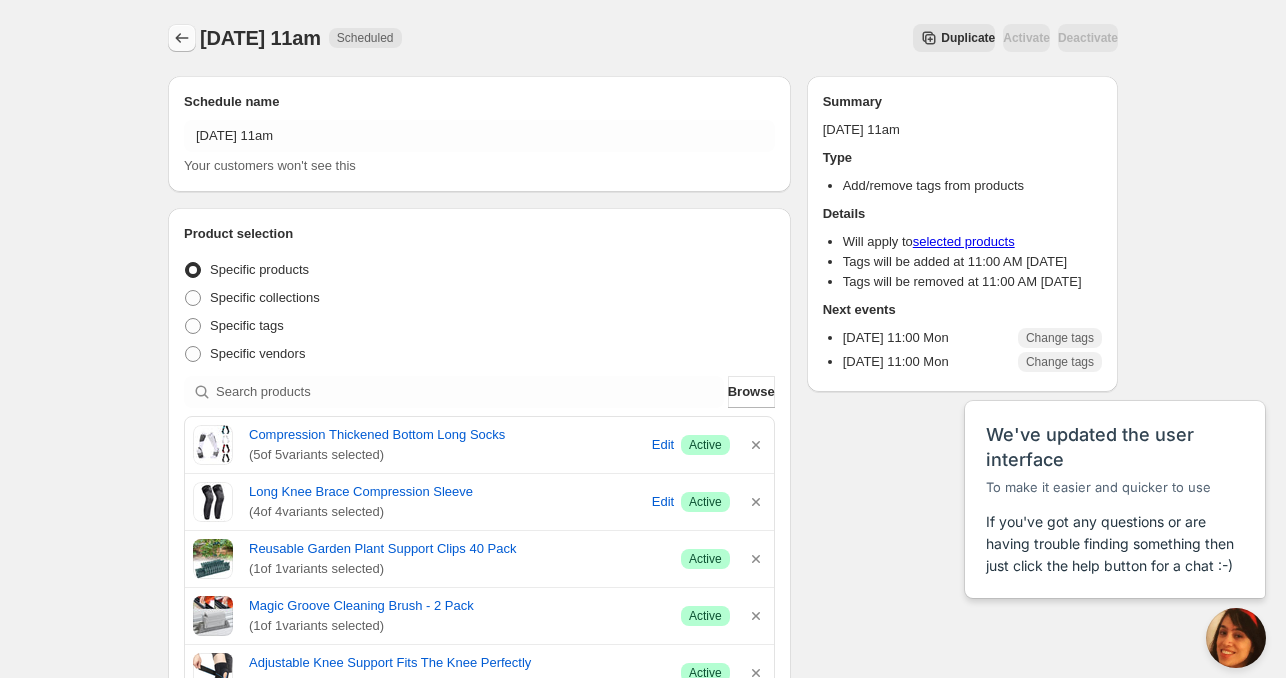 click 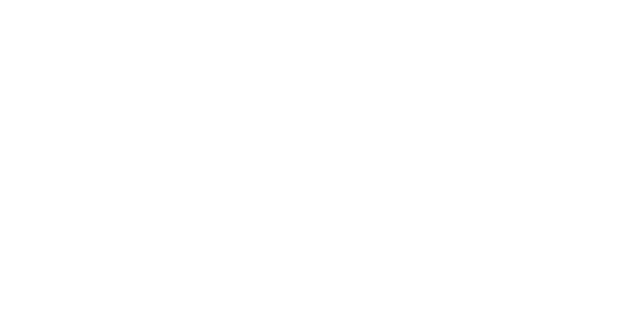 scroll, scrollTop: 0, scrollLeft: 0, axis: both 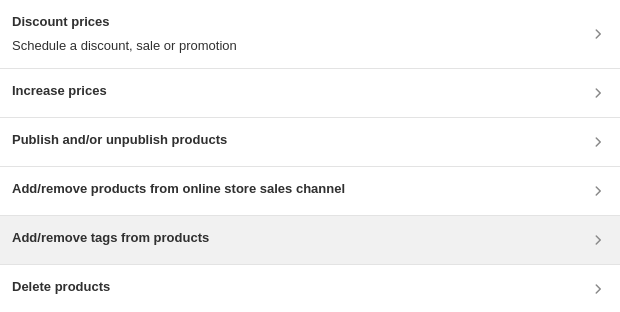 click on "Add/remove tags from products" at bounding box center (110, 238) 